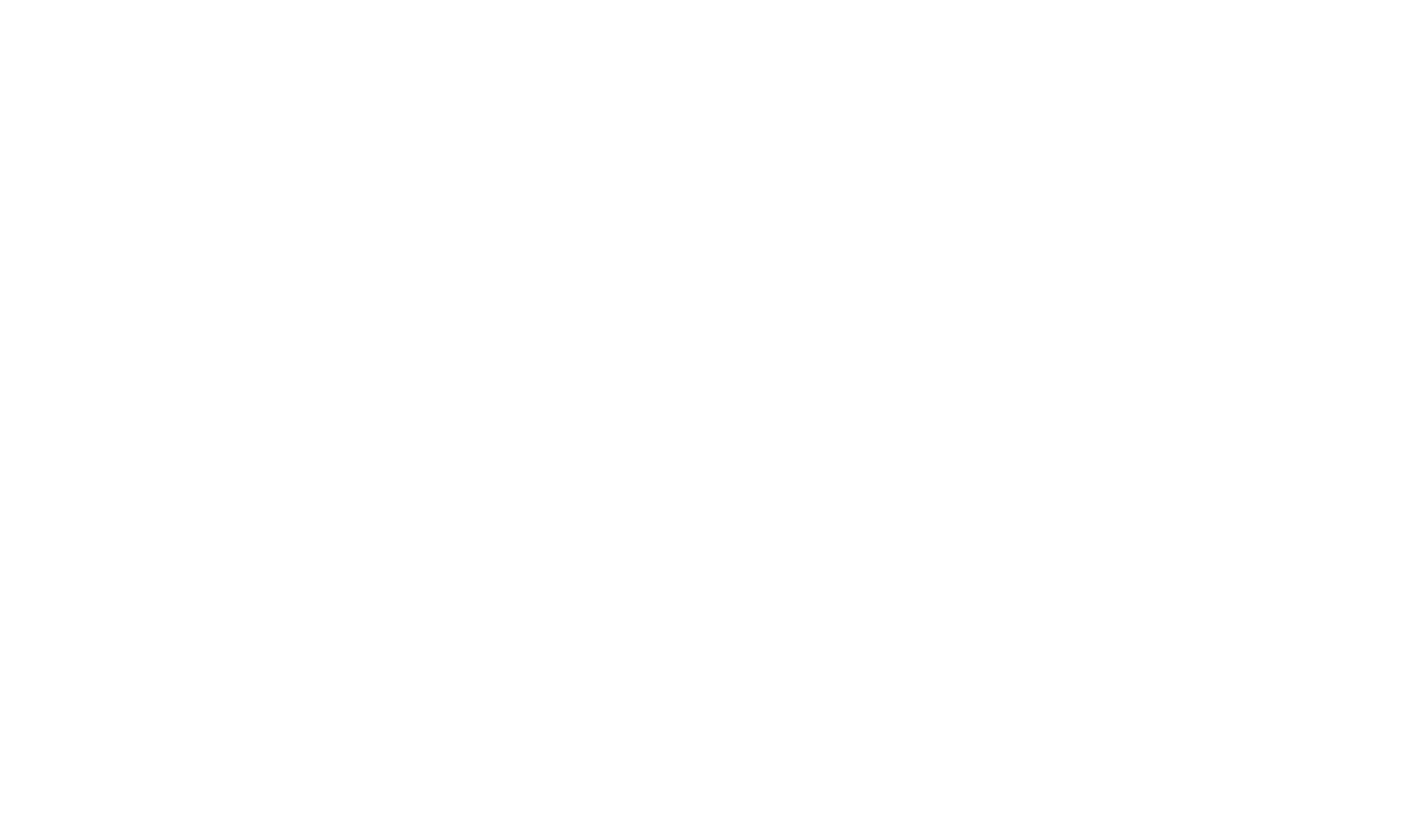 scroll, scrollTop: 0, scrollLeft: 0, axis: both 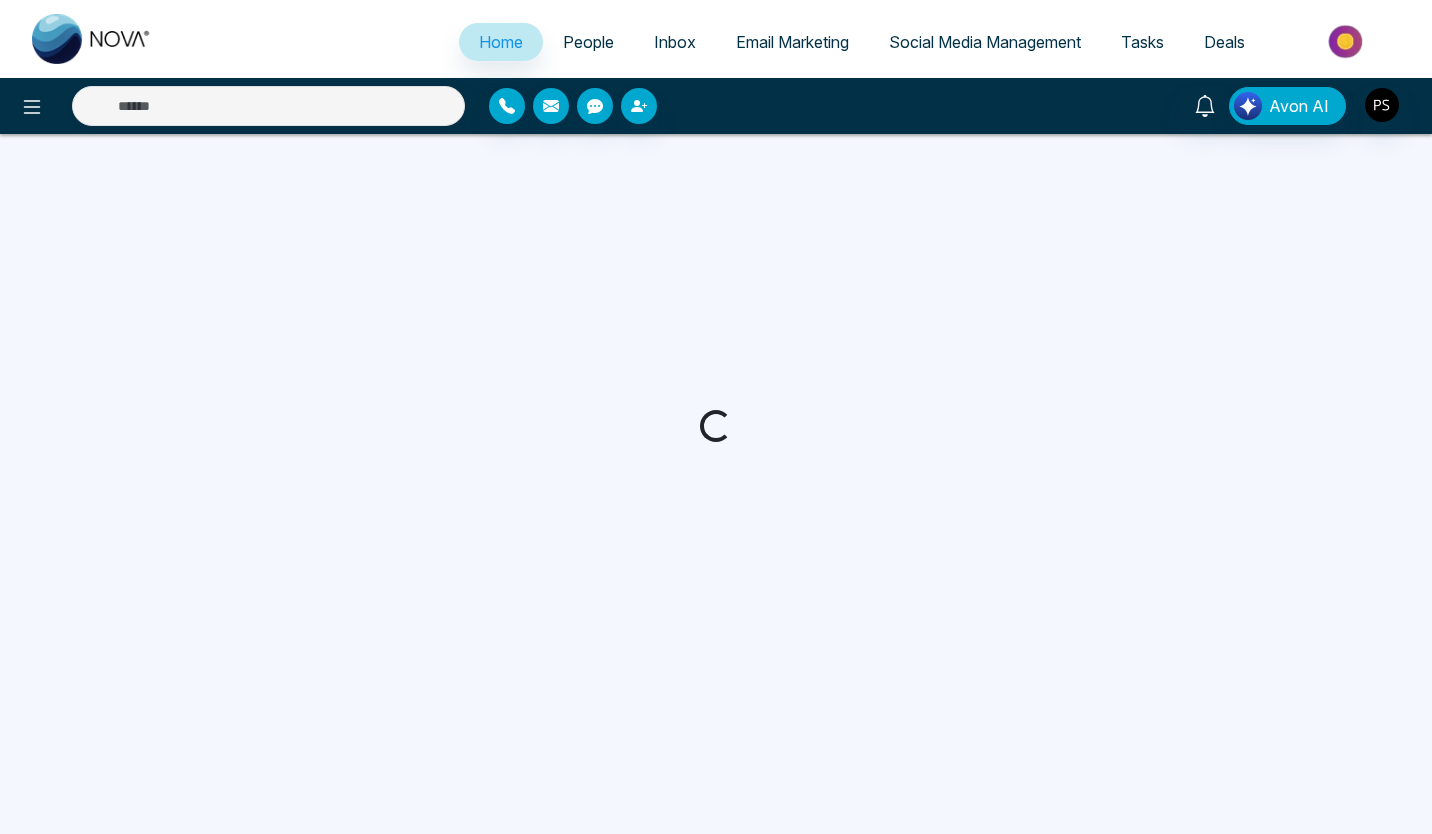 select on "*" 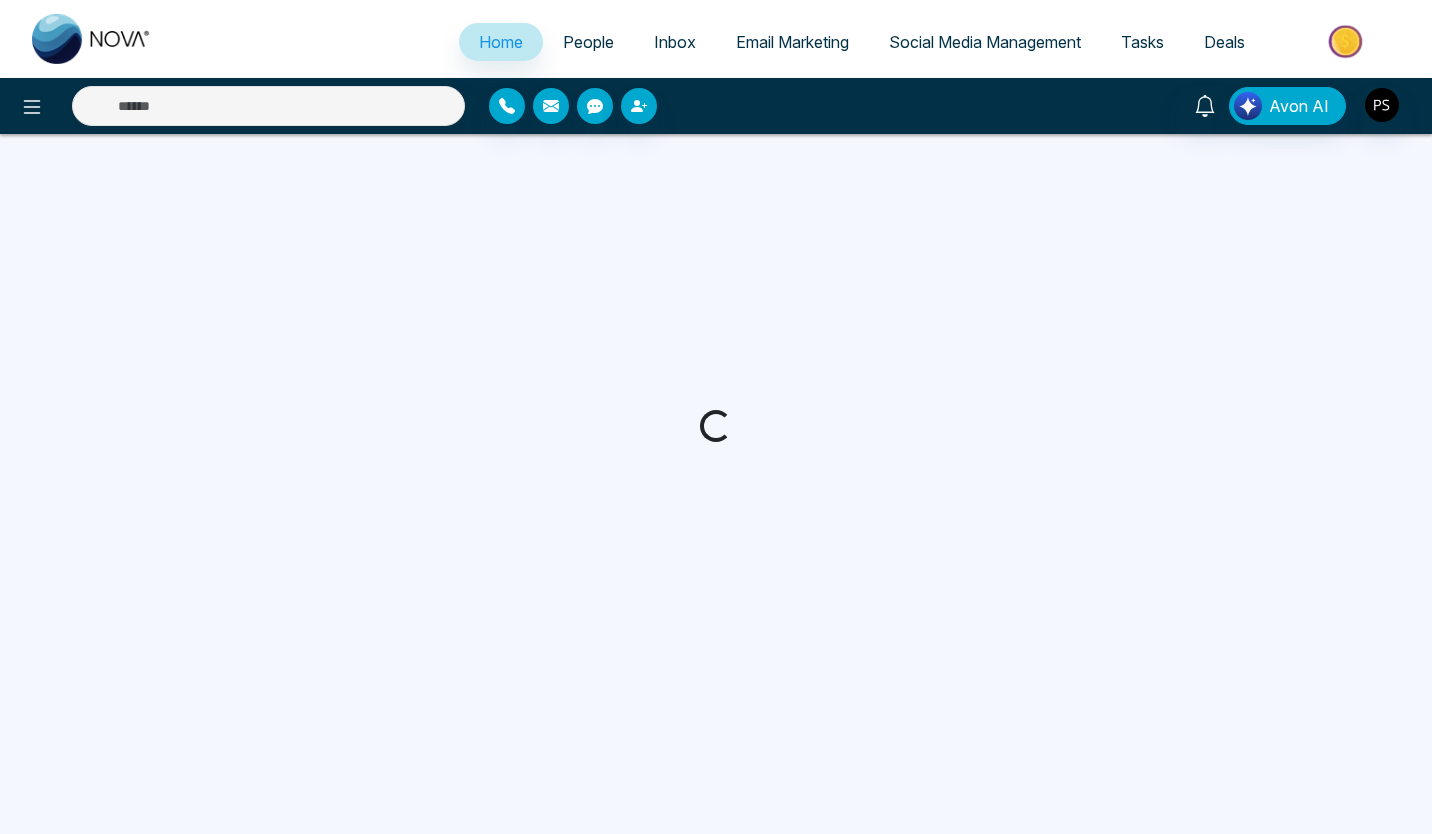 select on "*" 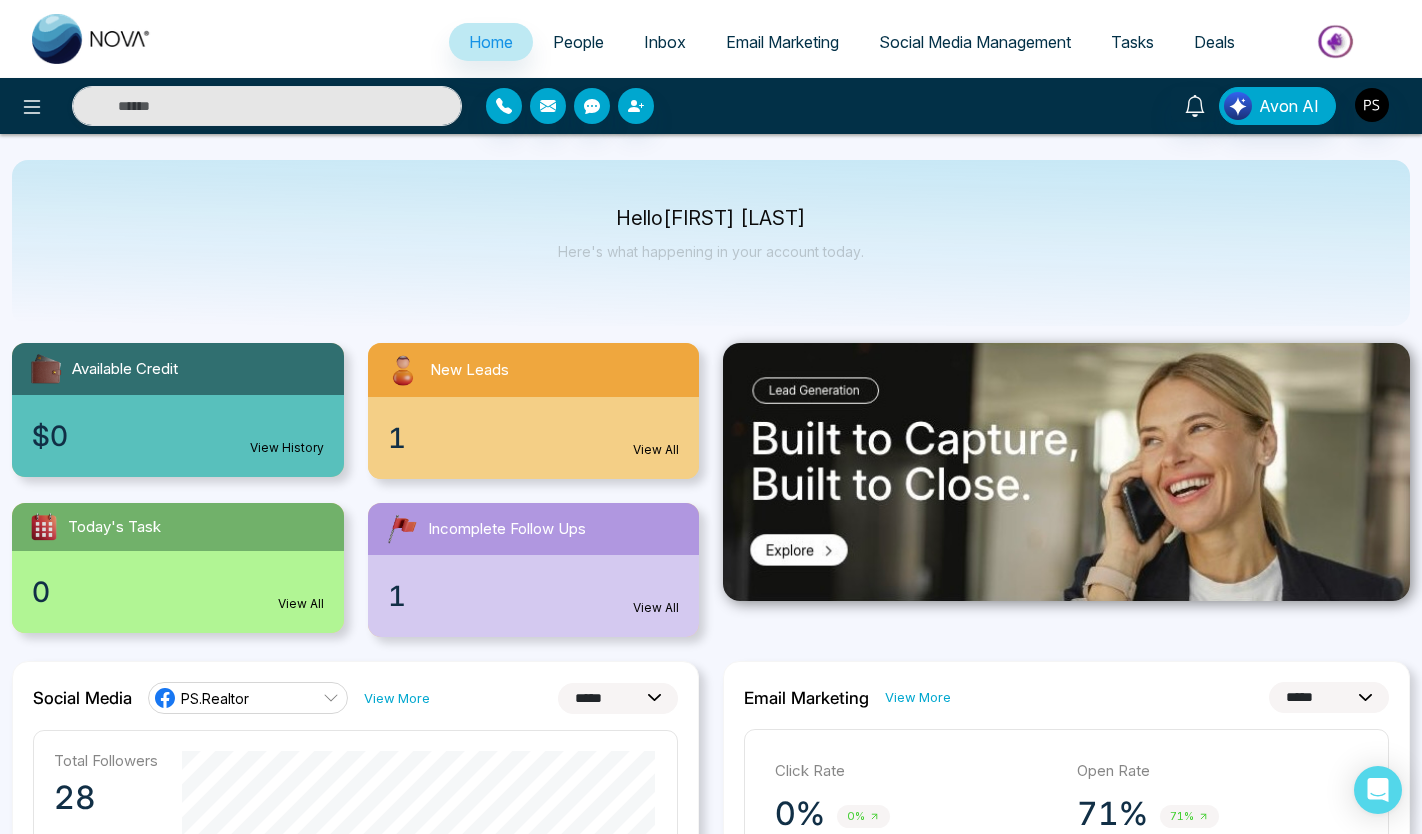 scroll, scrollTop: 0, scrollLeft: 0, axis: both 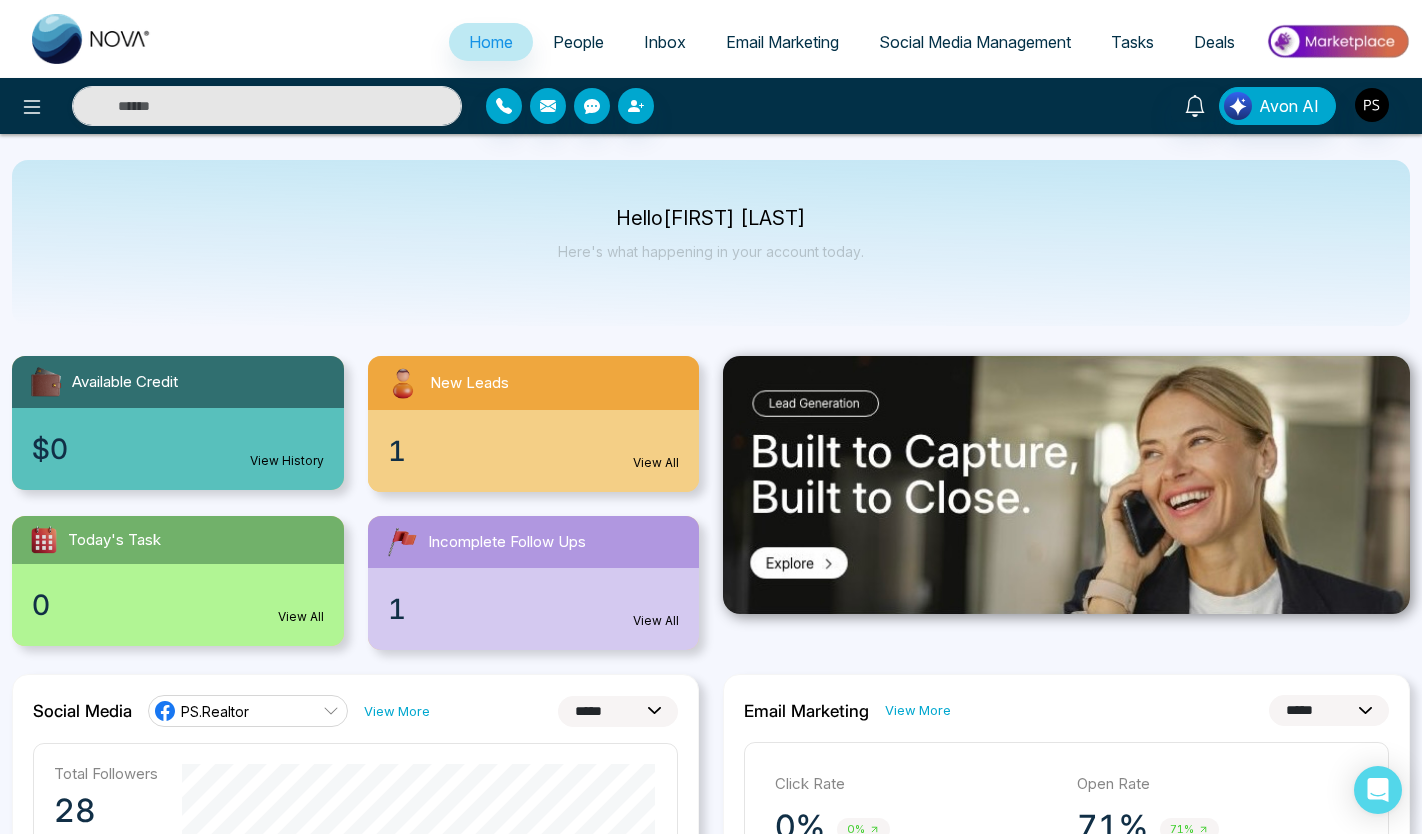 click on "People" at bounding box center [578, 42] 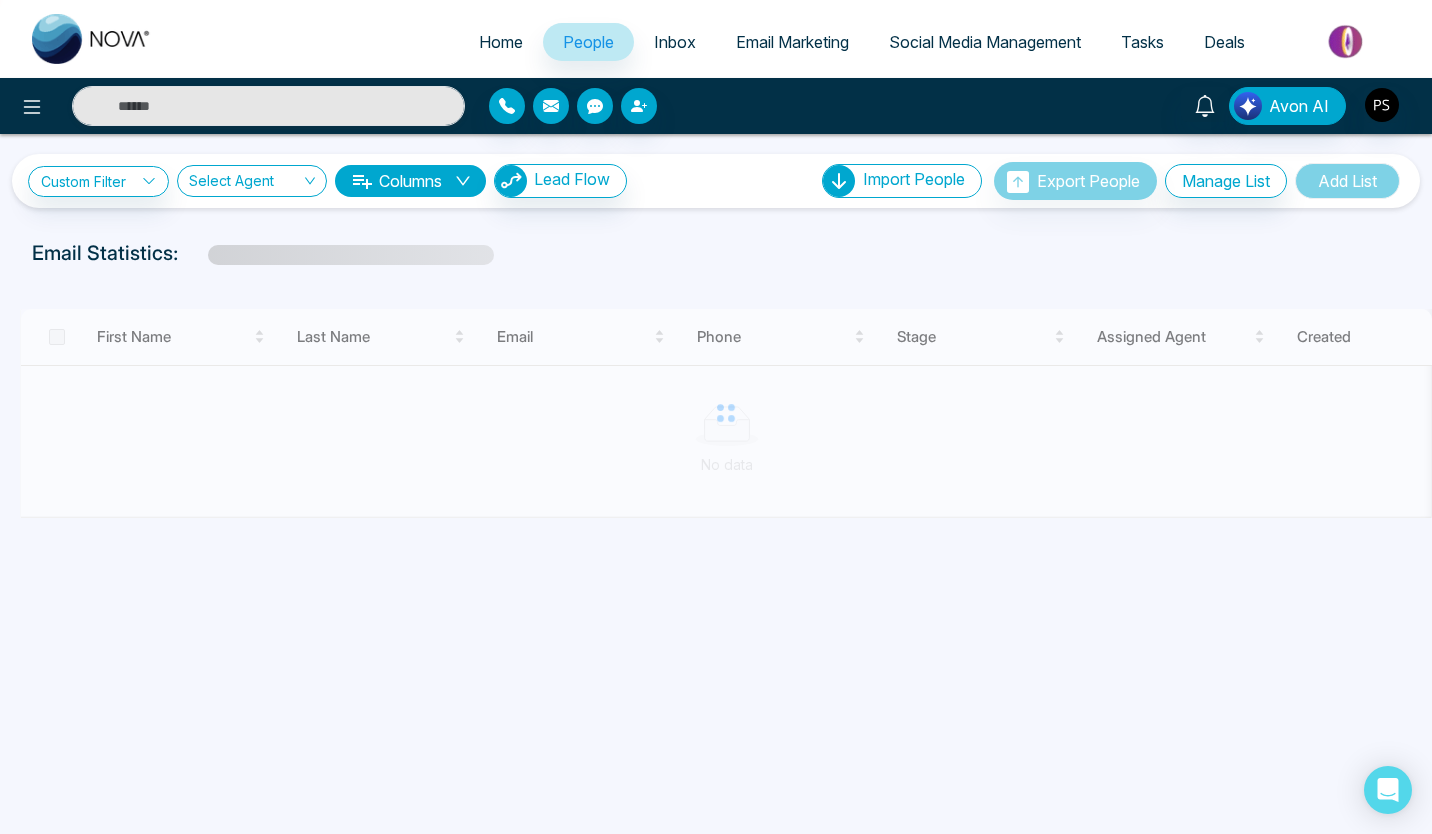 click on "Inbox" at bounding box center (675, 42) 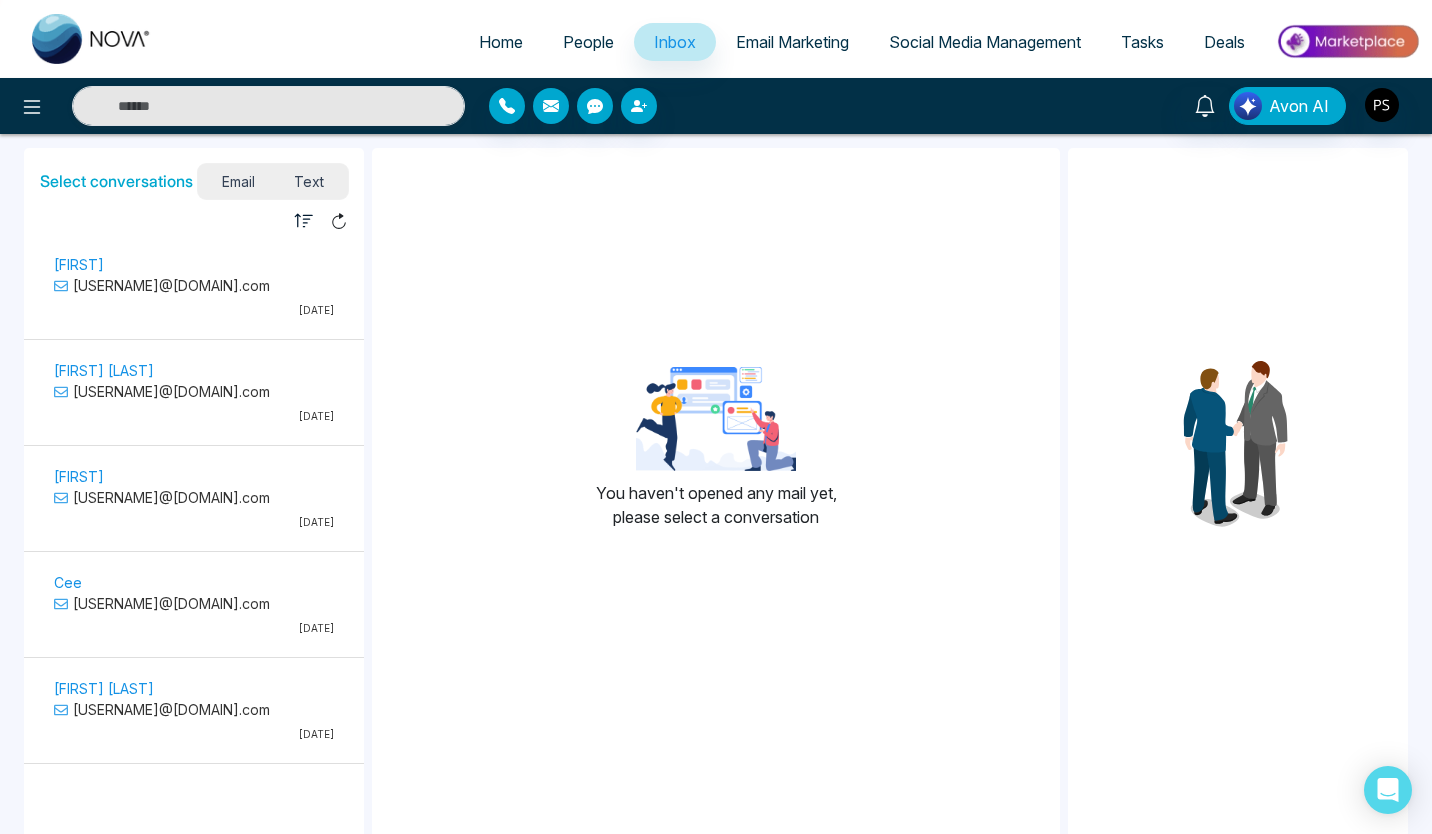 click on "Email Marketing" at bounding box center (792, 42) 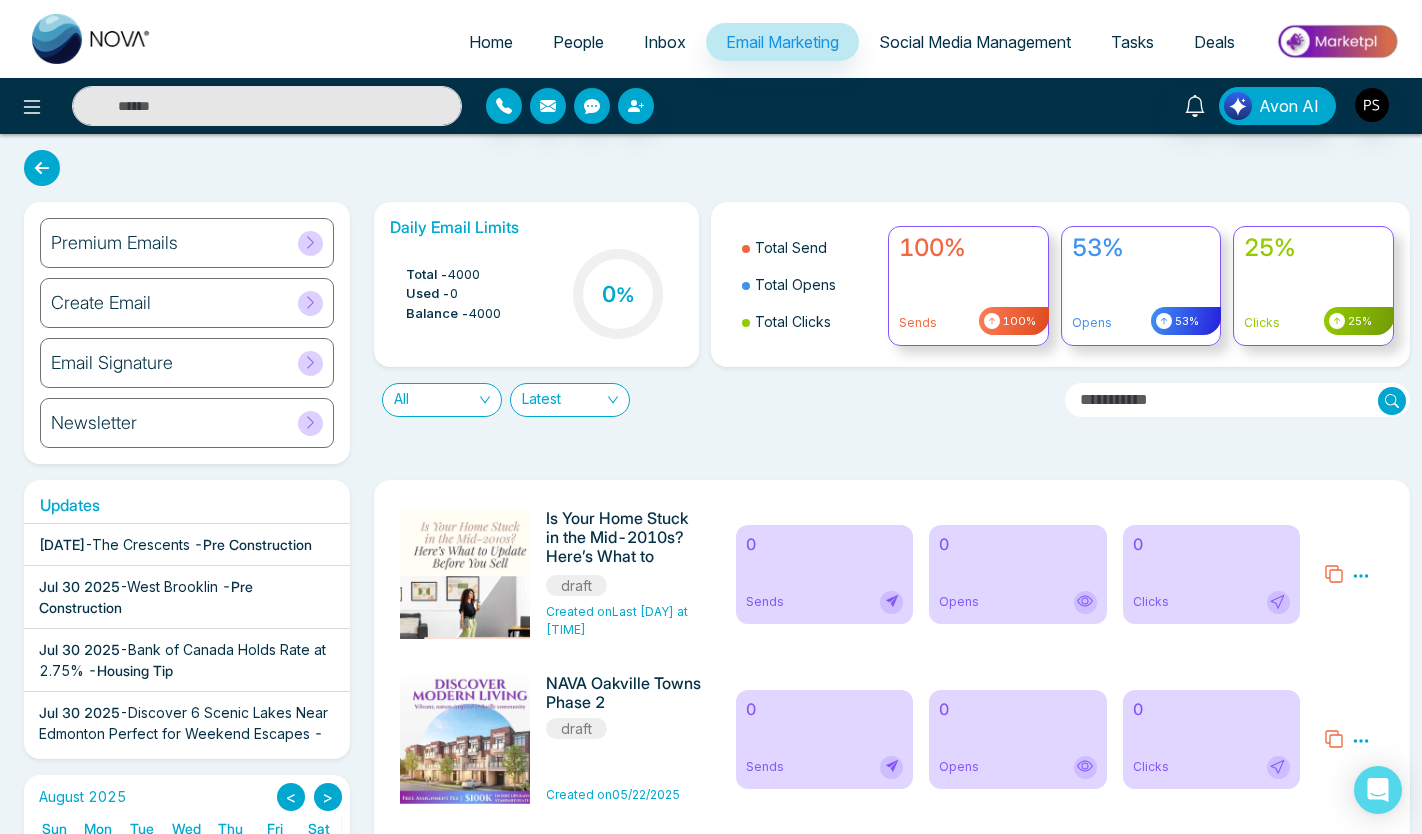 click on "Email Marketing" at bounding box center (782, 42) 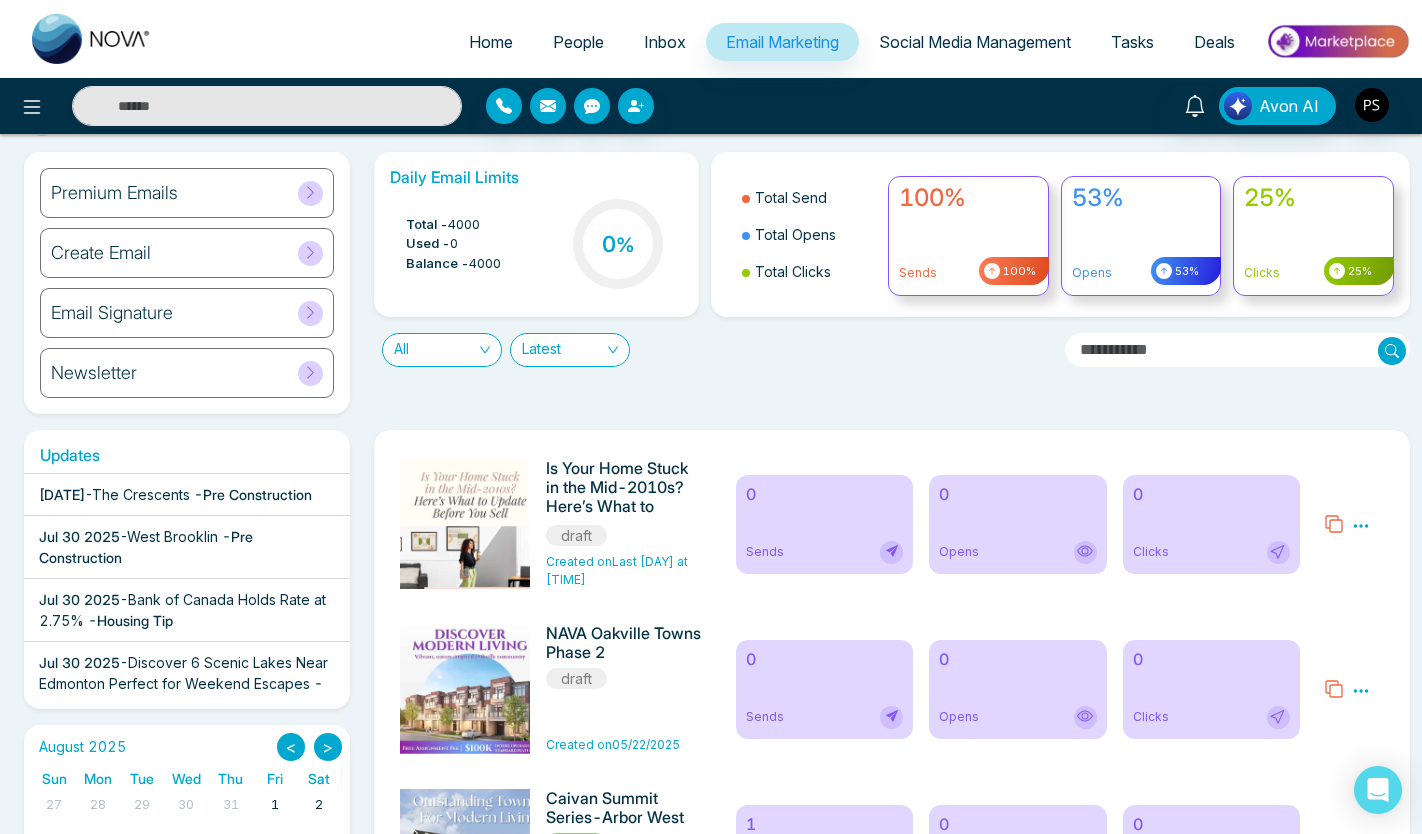 scroll, scrollTop: 200, scrollLeft: 0, axis: vertical 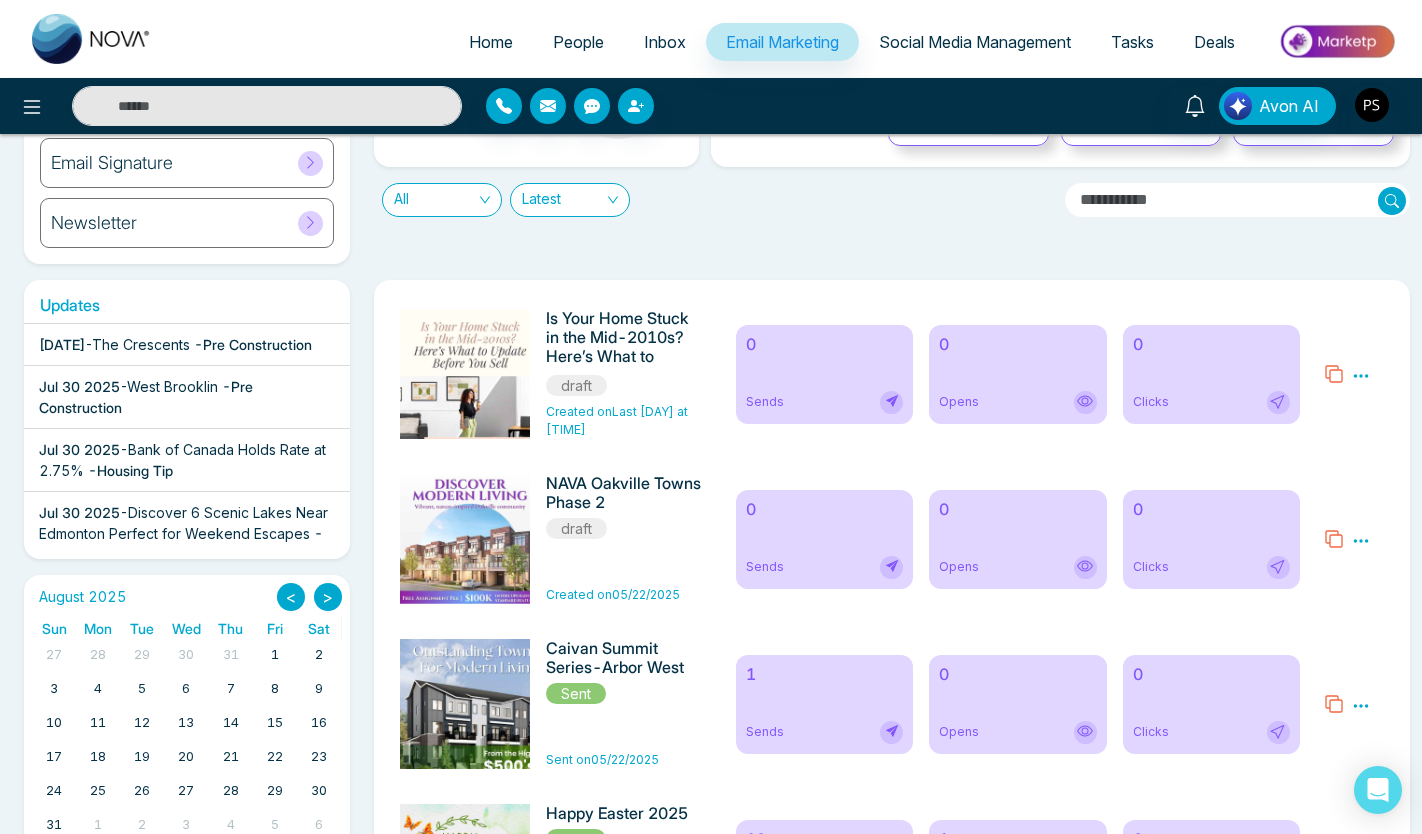 click on "Social Media Management" at bounding box center (975, 42) 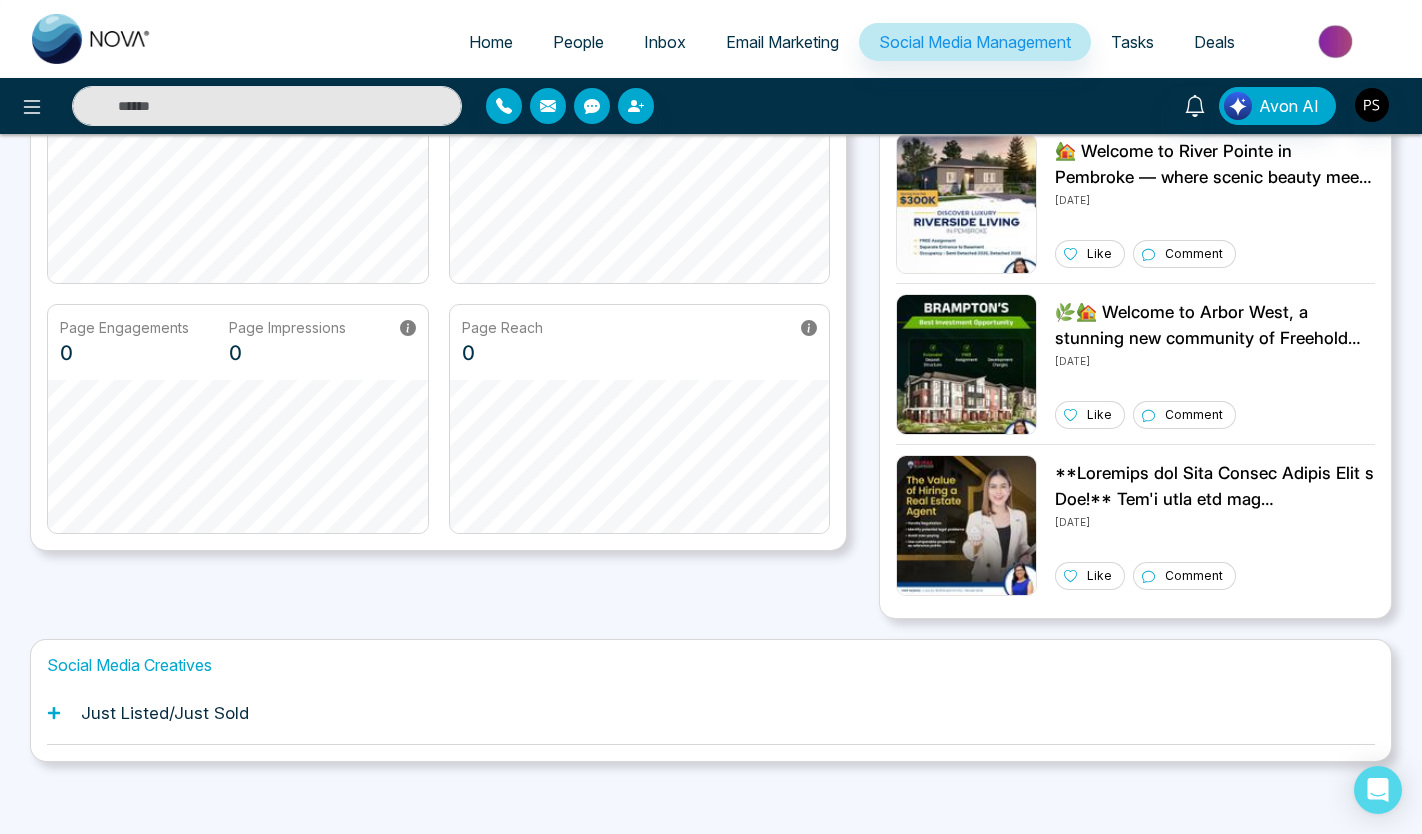 scroll, scrollTop: 273, scrollLeft: 0, axis: vertical 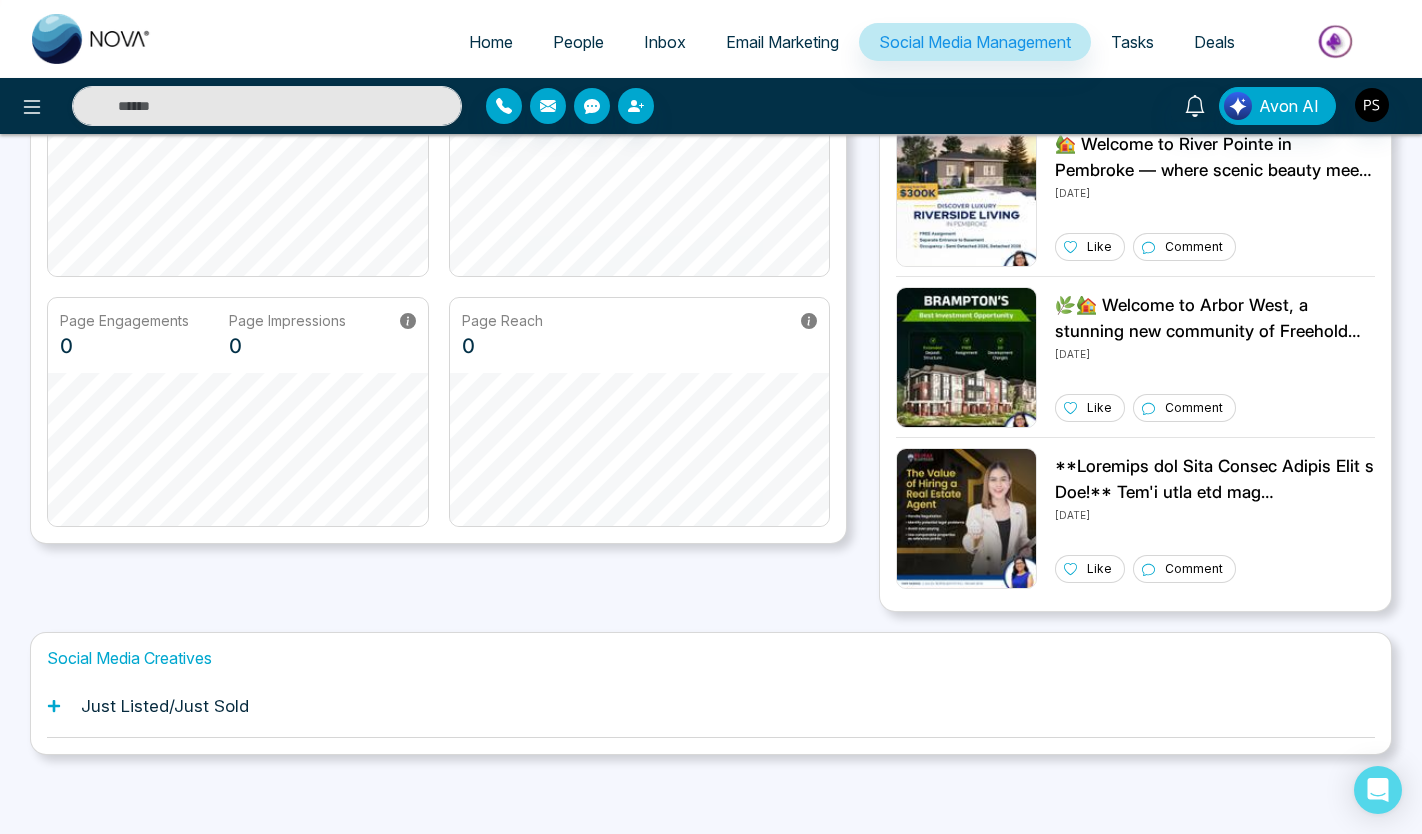 click 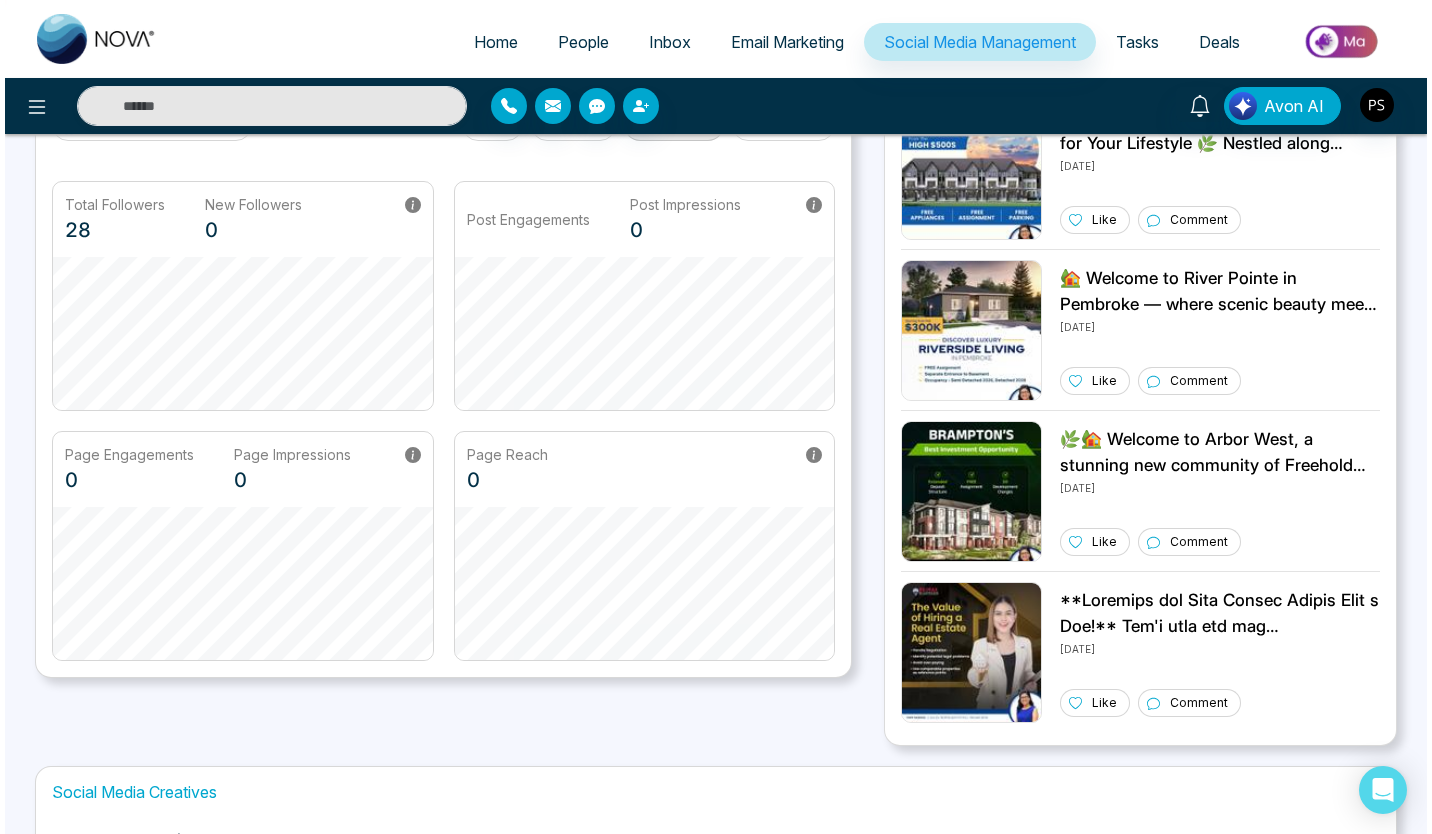 scroll, scrollTop: 137, scrollLeft: 0, axis: vertical 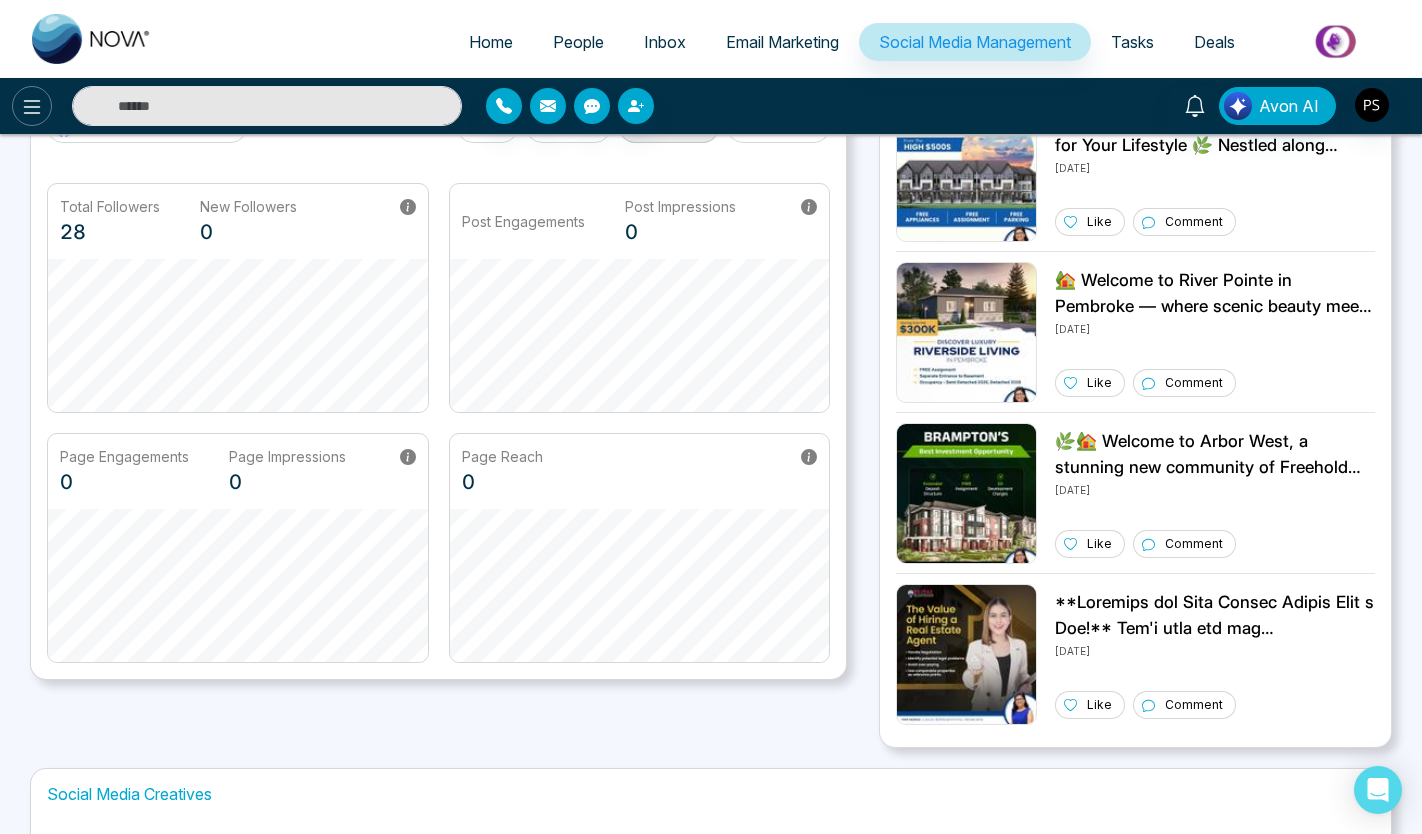 drag, startPoint x: 1170, startPoint y: 0, endPoint x: 38, endPoint y: 109, distance: 1137.2357 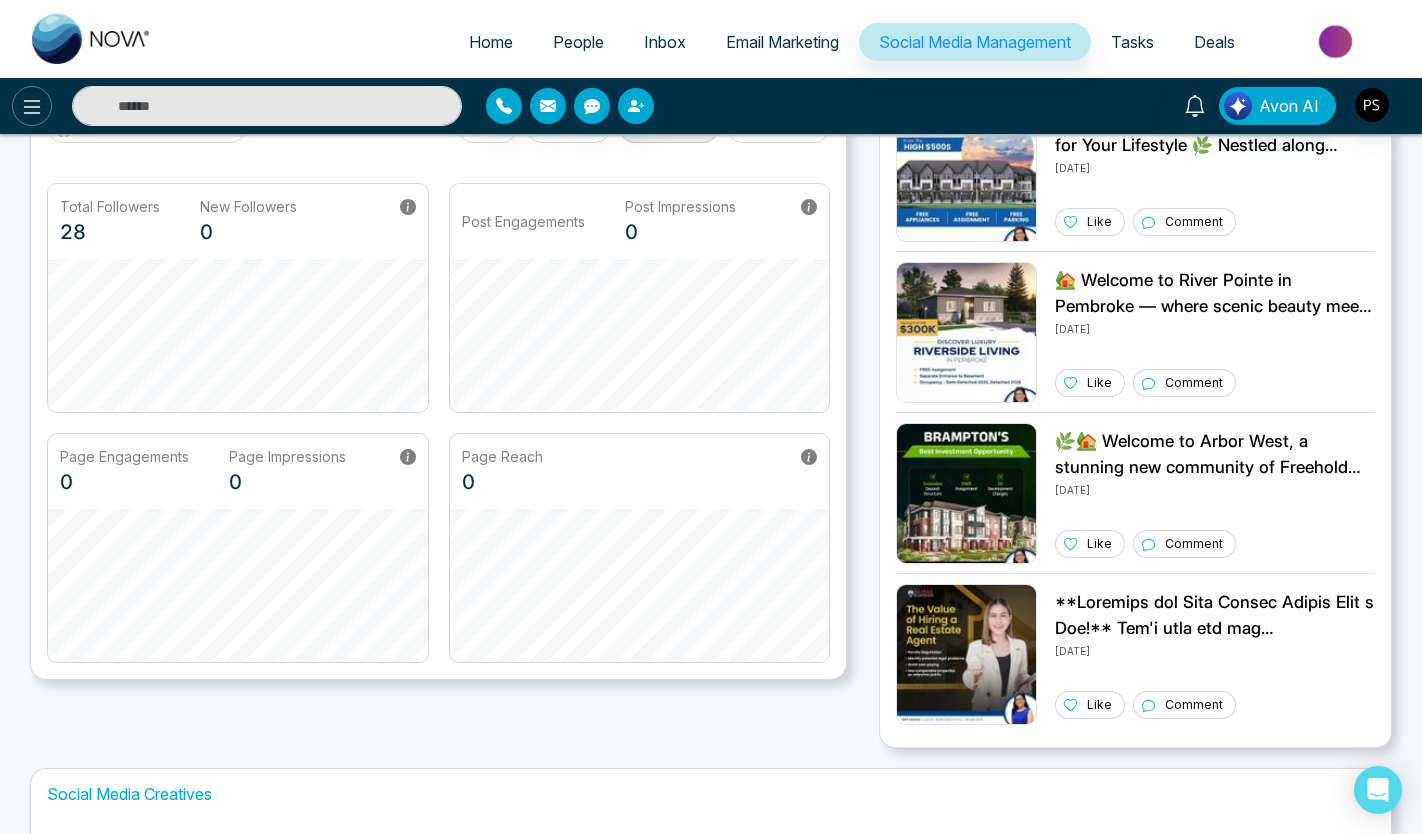 click 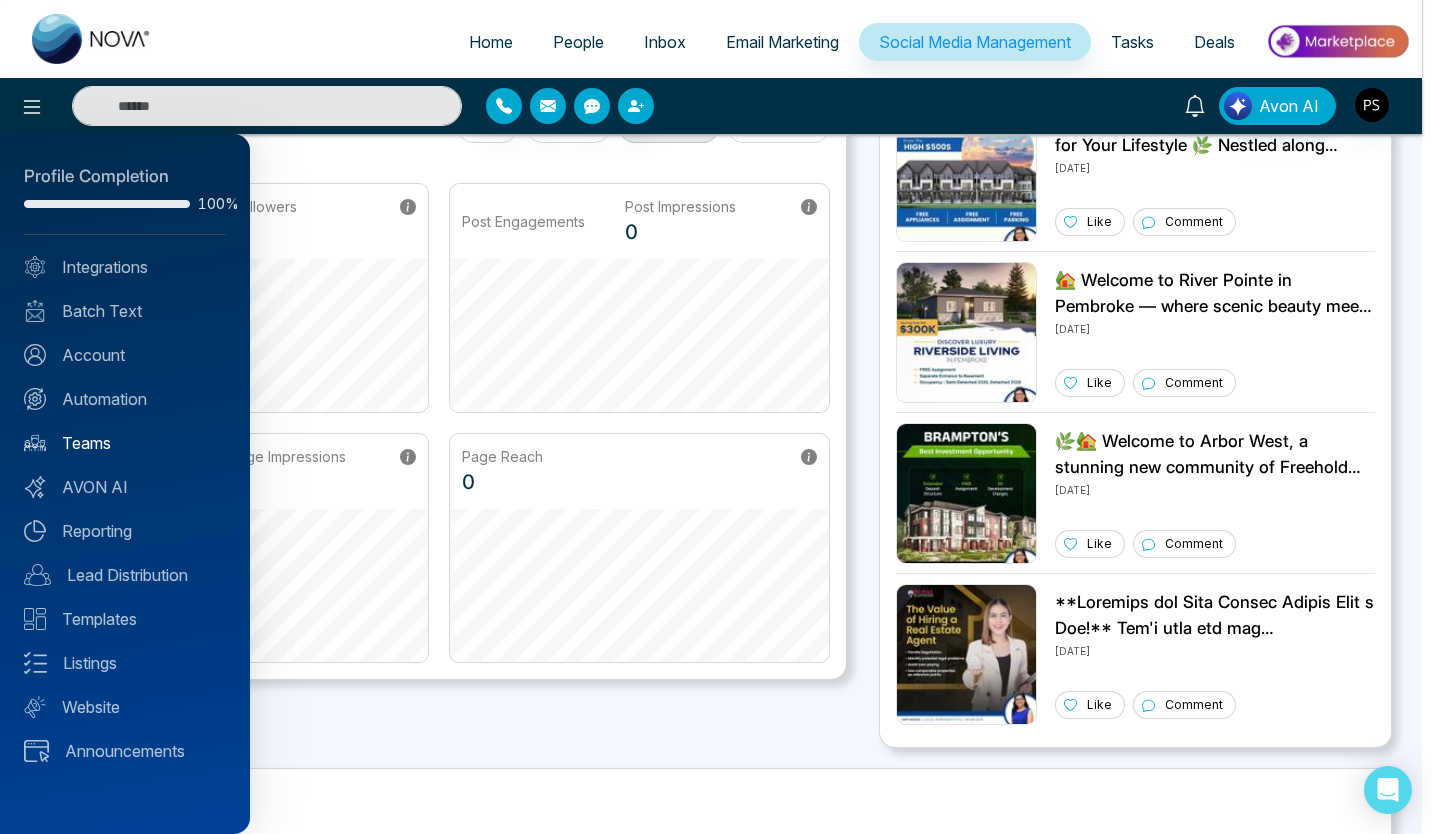 click on "Teams" at bounding box center (125, 443) 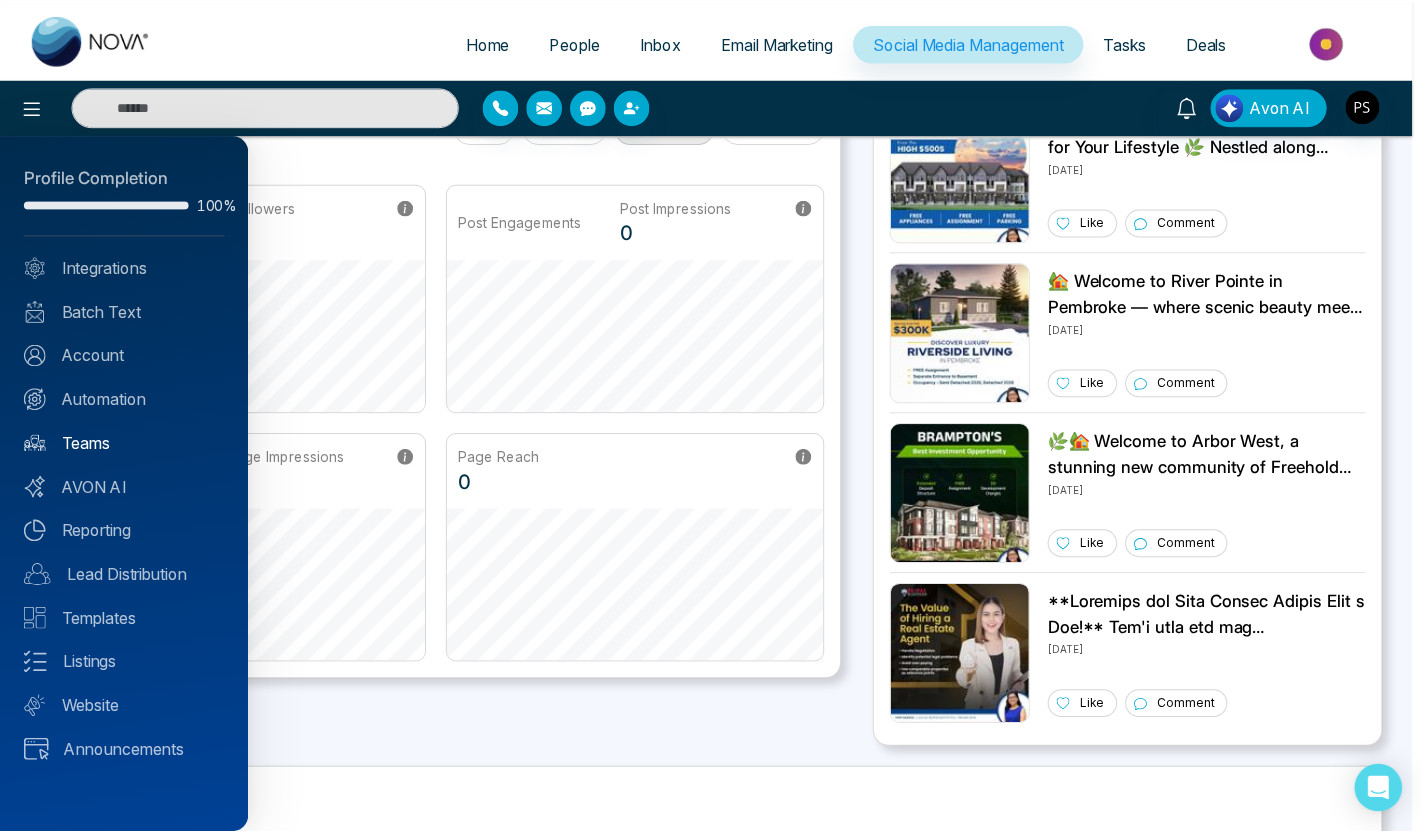 scroll, scrollTop: 0, scrollLeft: 0, axis: both 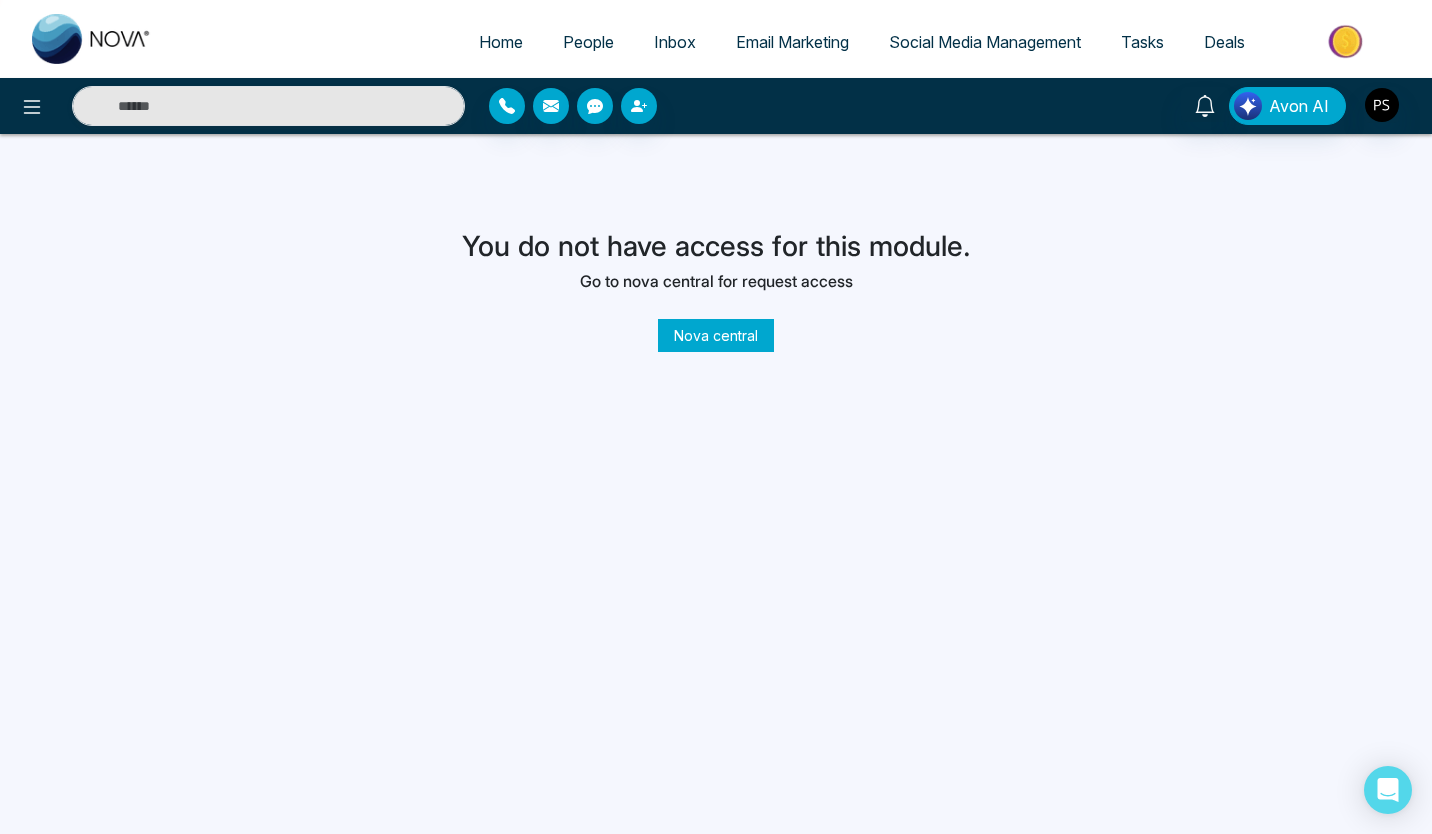 click on "Avon AI" at bounding box center [716, 106] 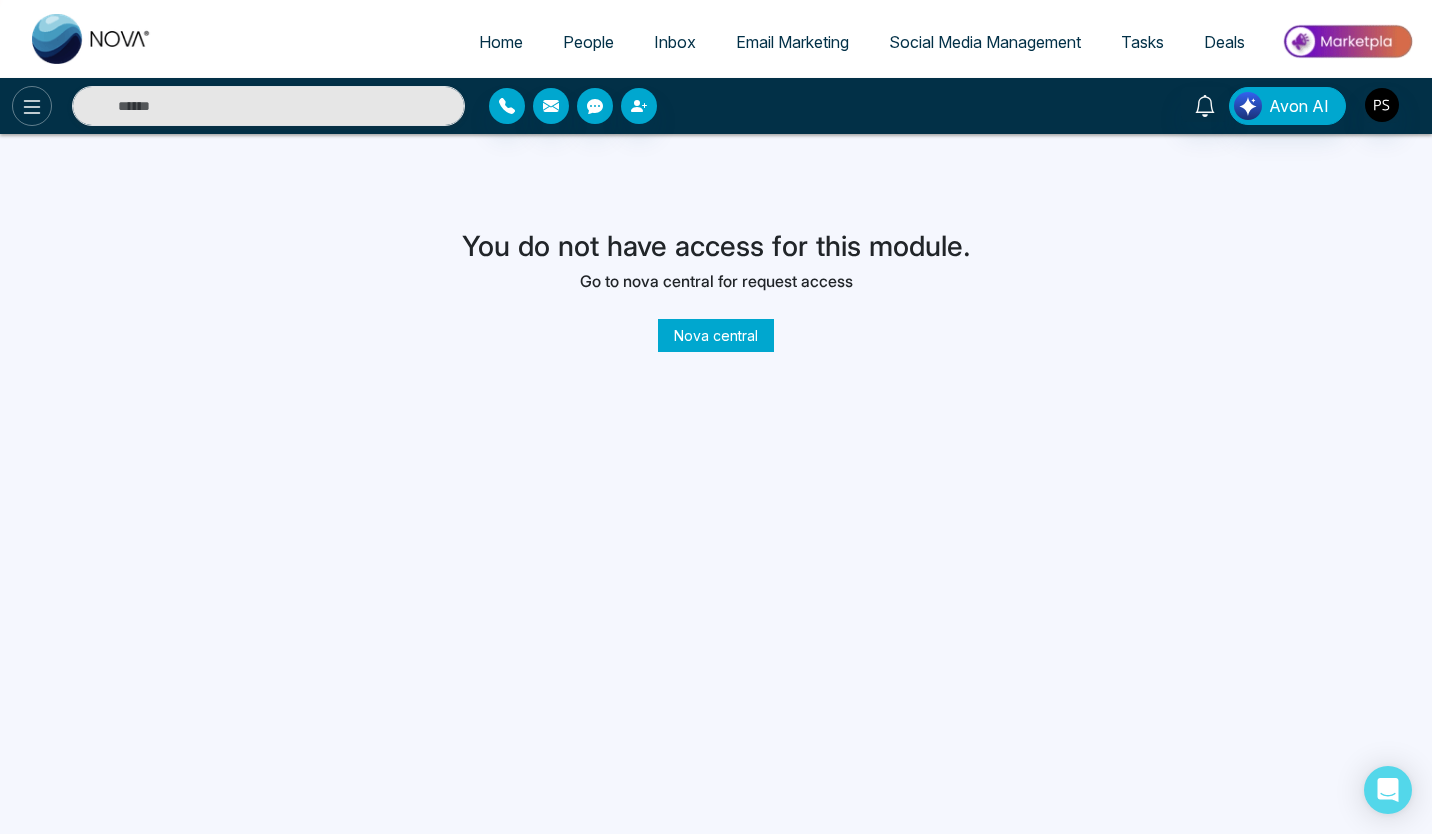 click at bounding box center (32, 106) 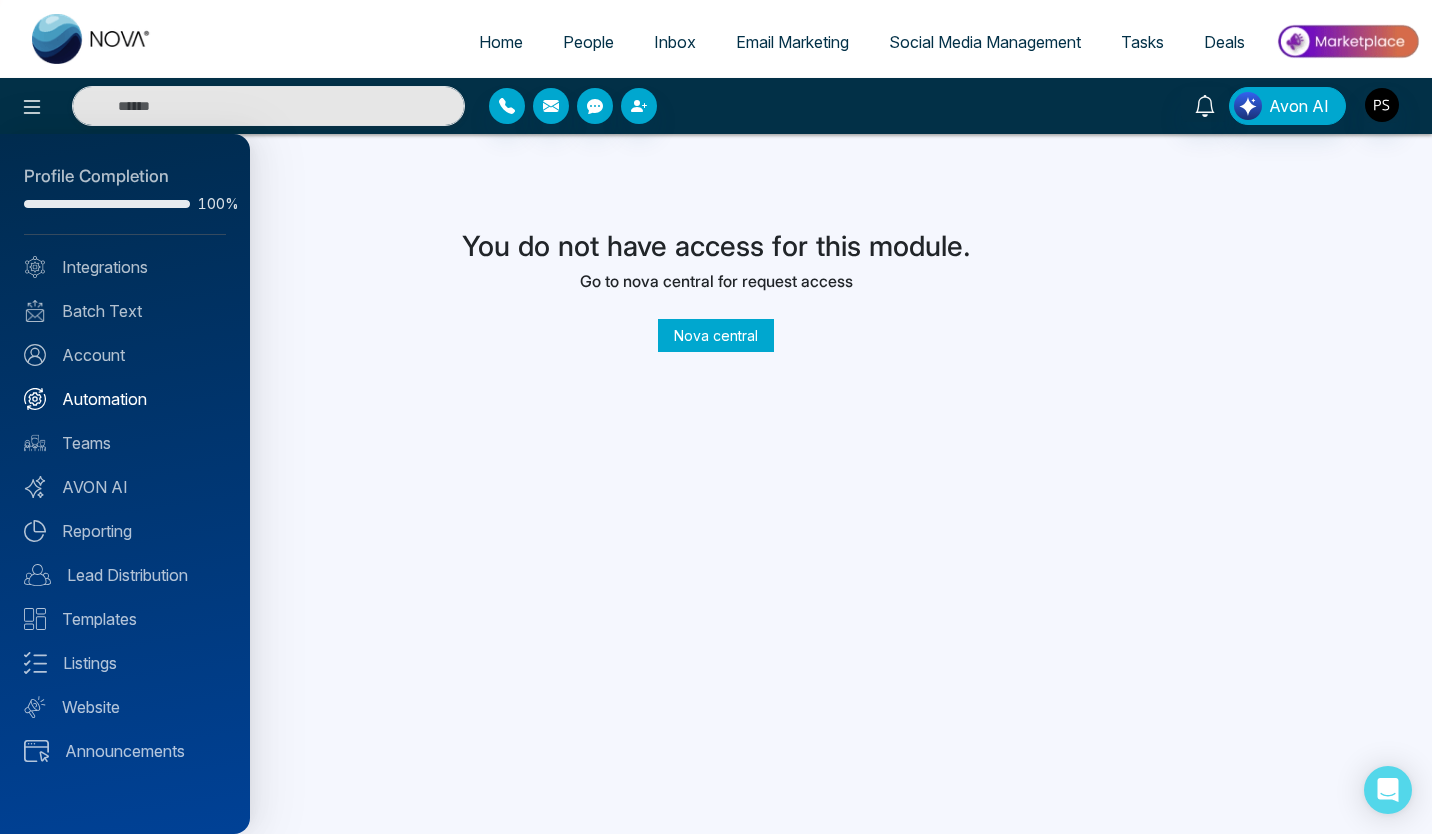 click on "Automation" at bounding box center (125, 399) 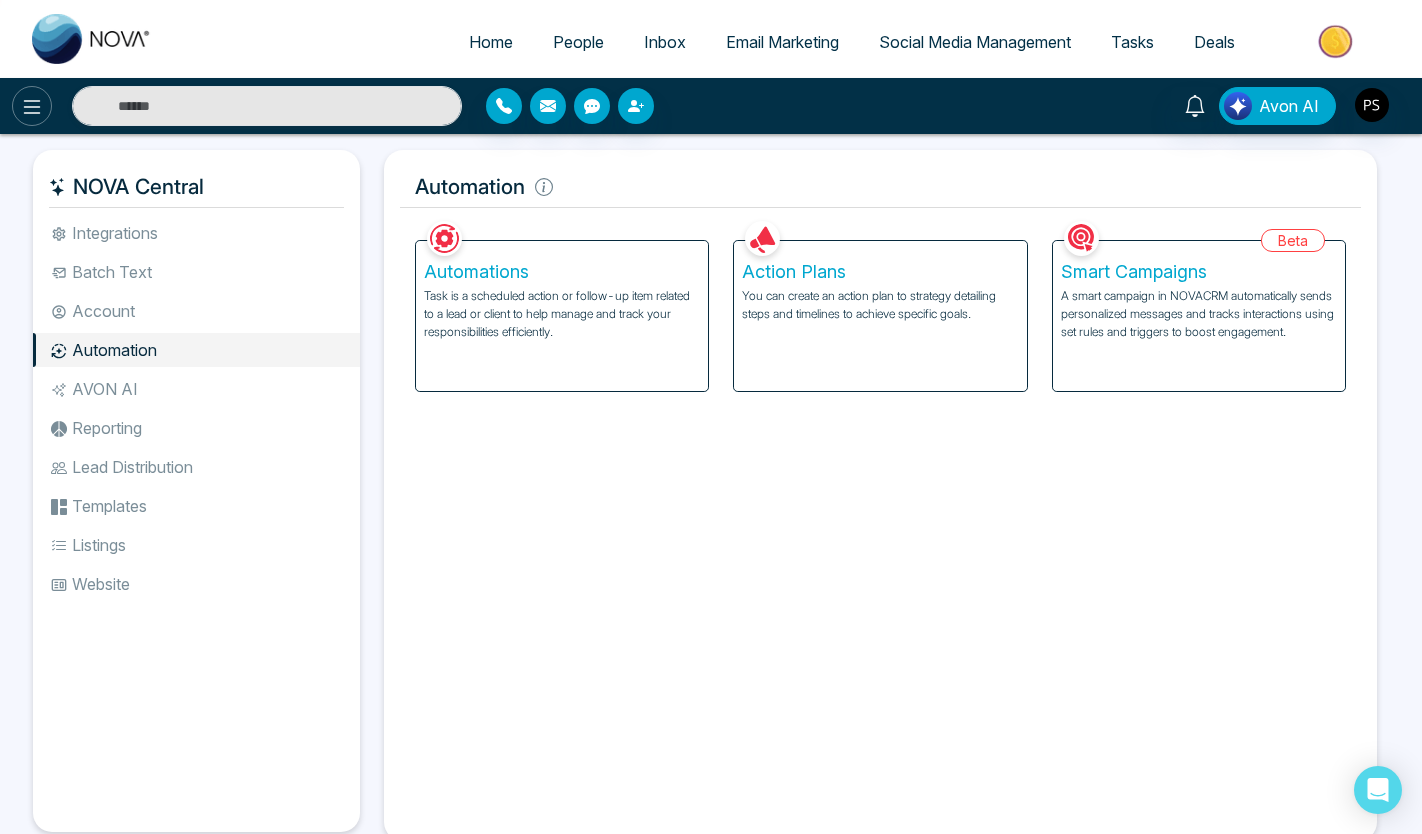 click 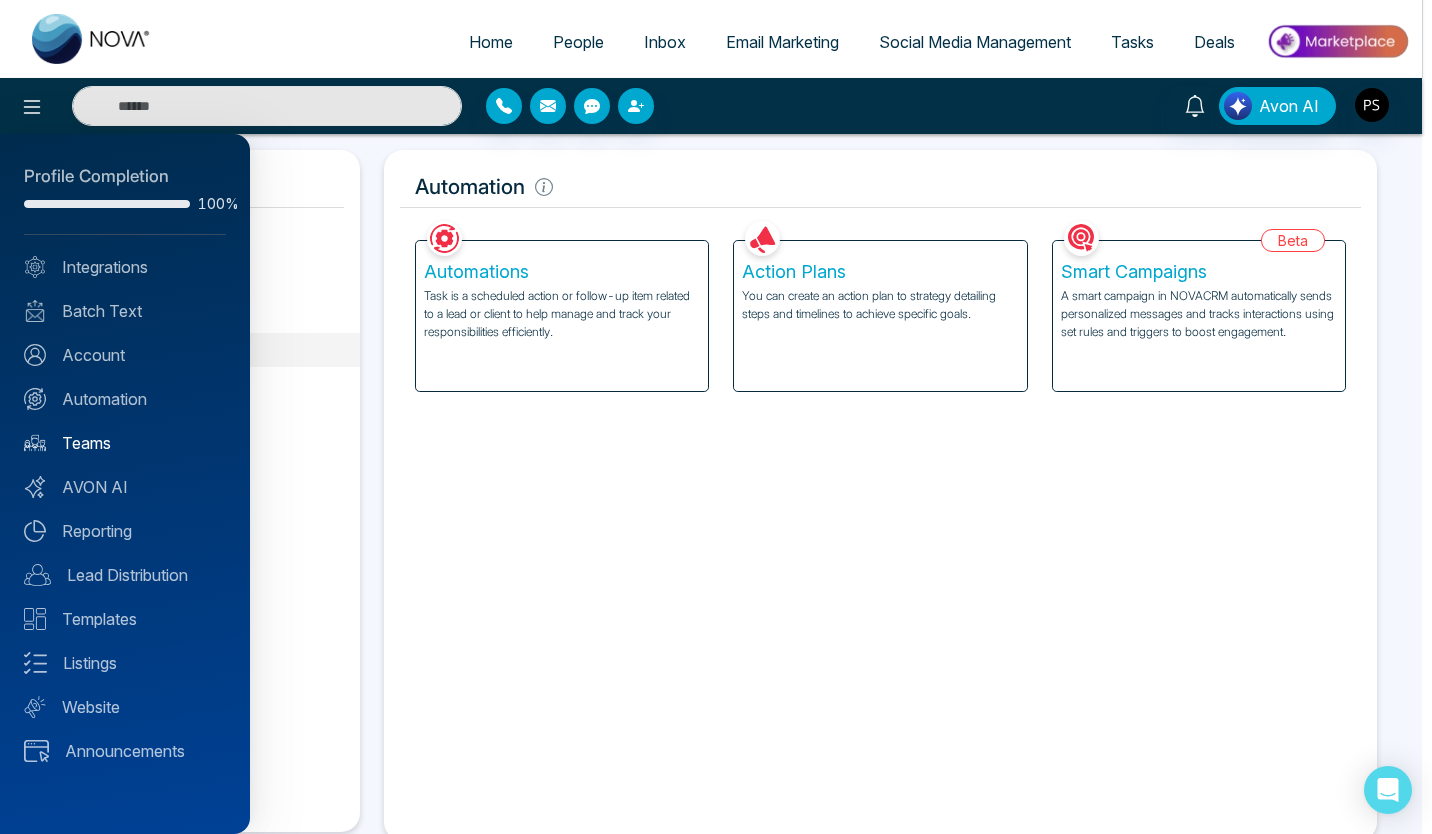 click on "Teams" at bounding box center [125, 443] 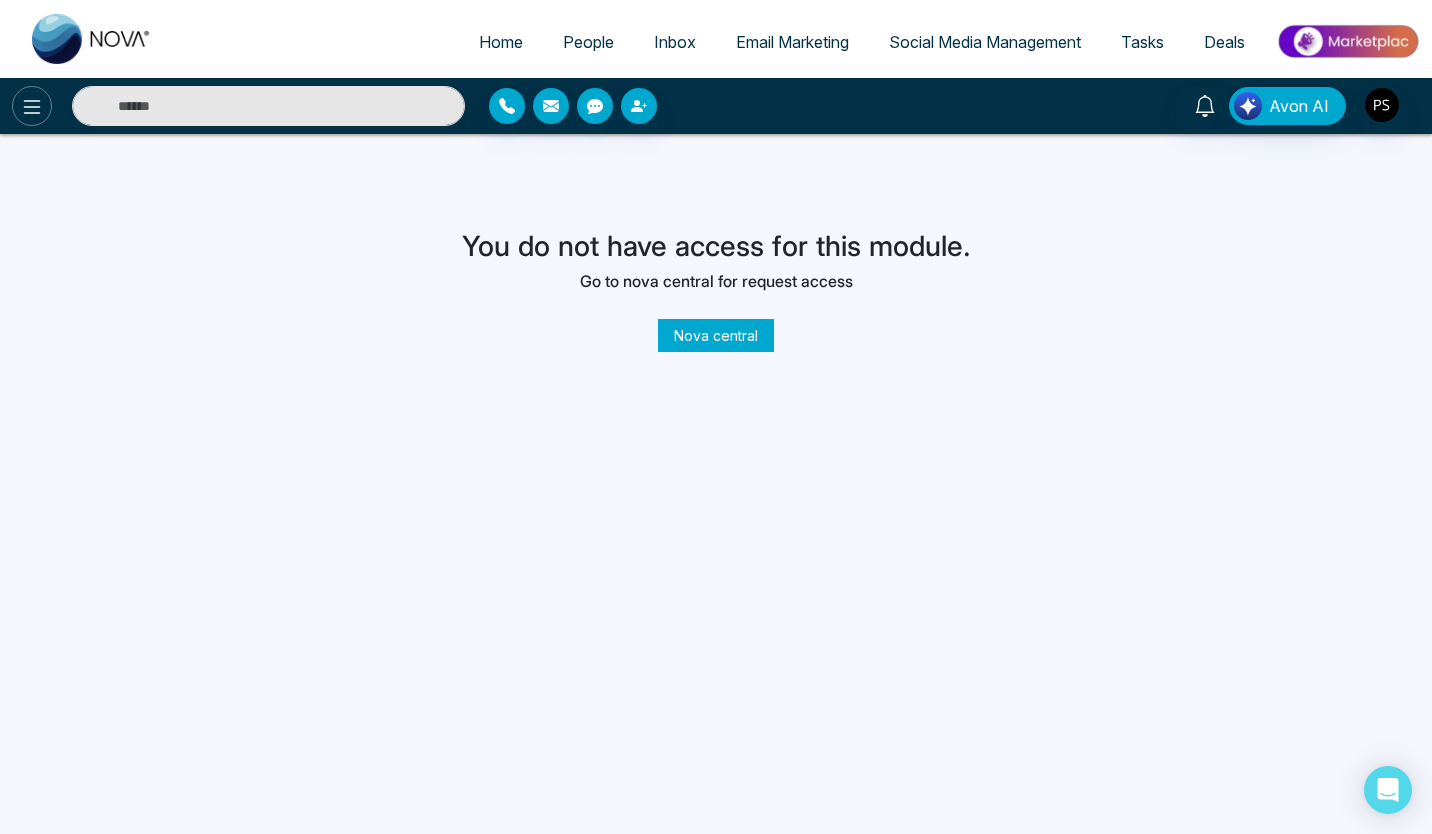 click 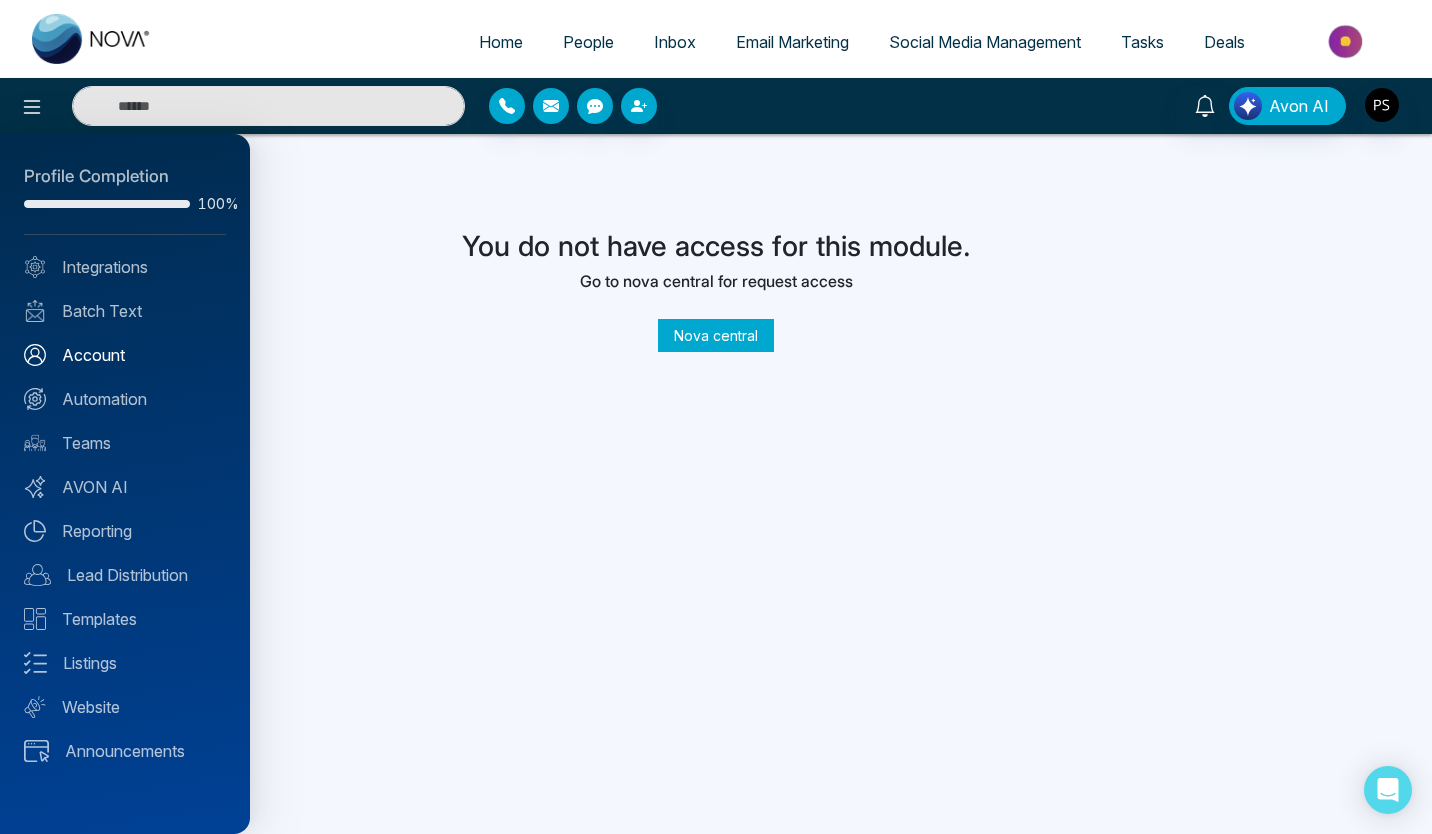 click on "Account" at bounding box center (125, 355) 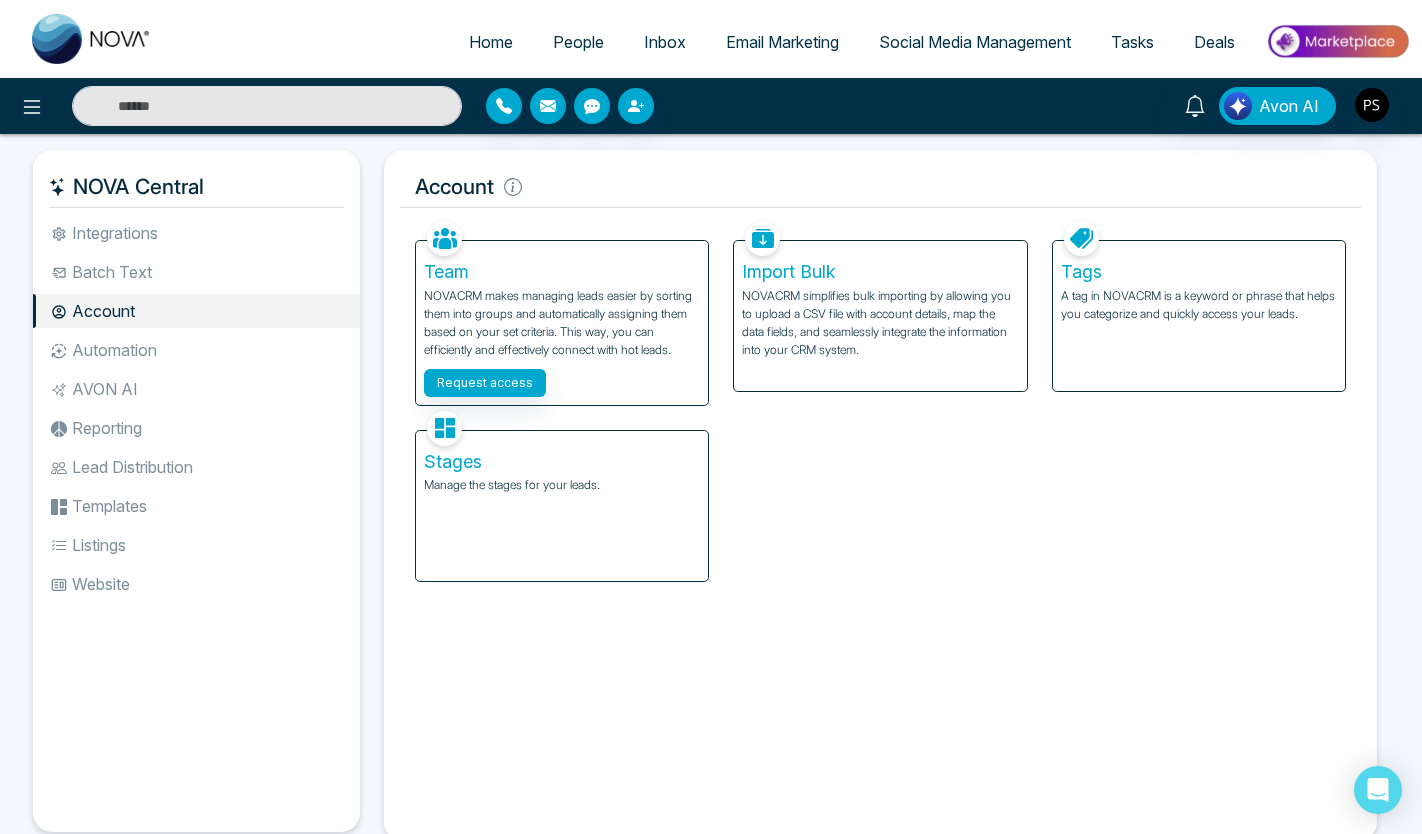 click on "Lead Distribution" at bounding box center [196, 467] 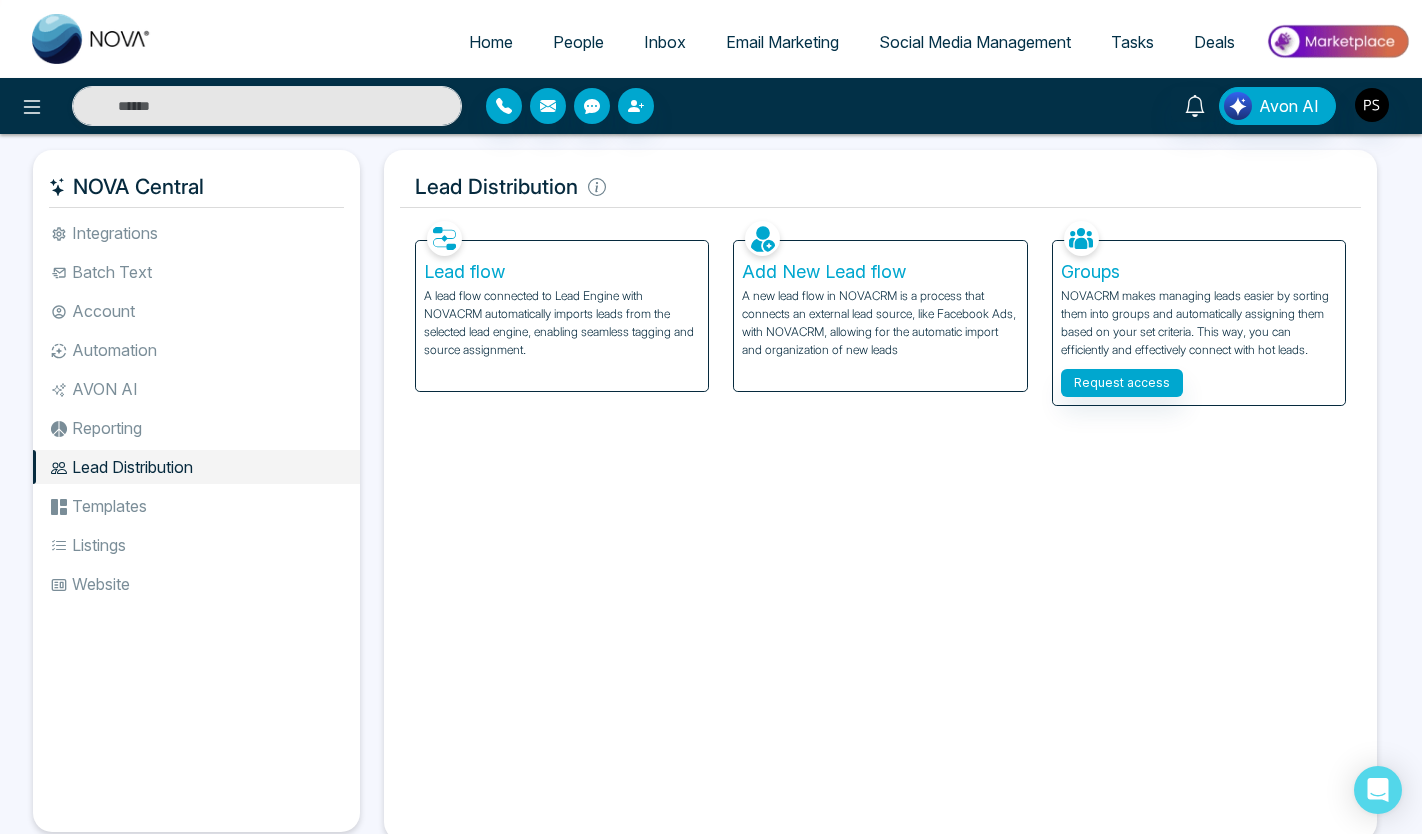 click on "Templates" at bounding box center (196, 506) 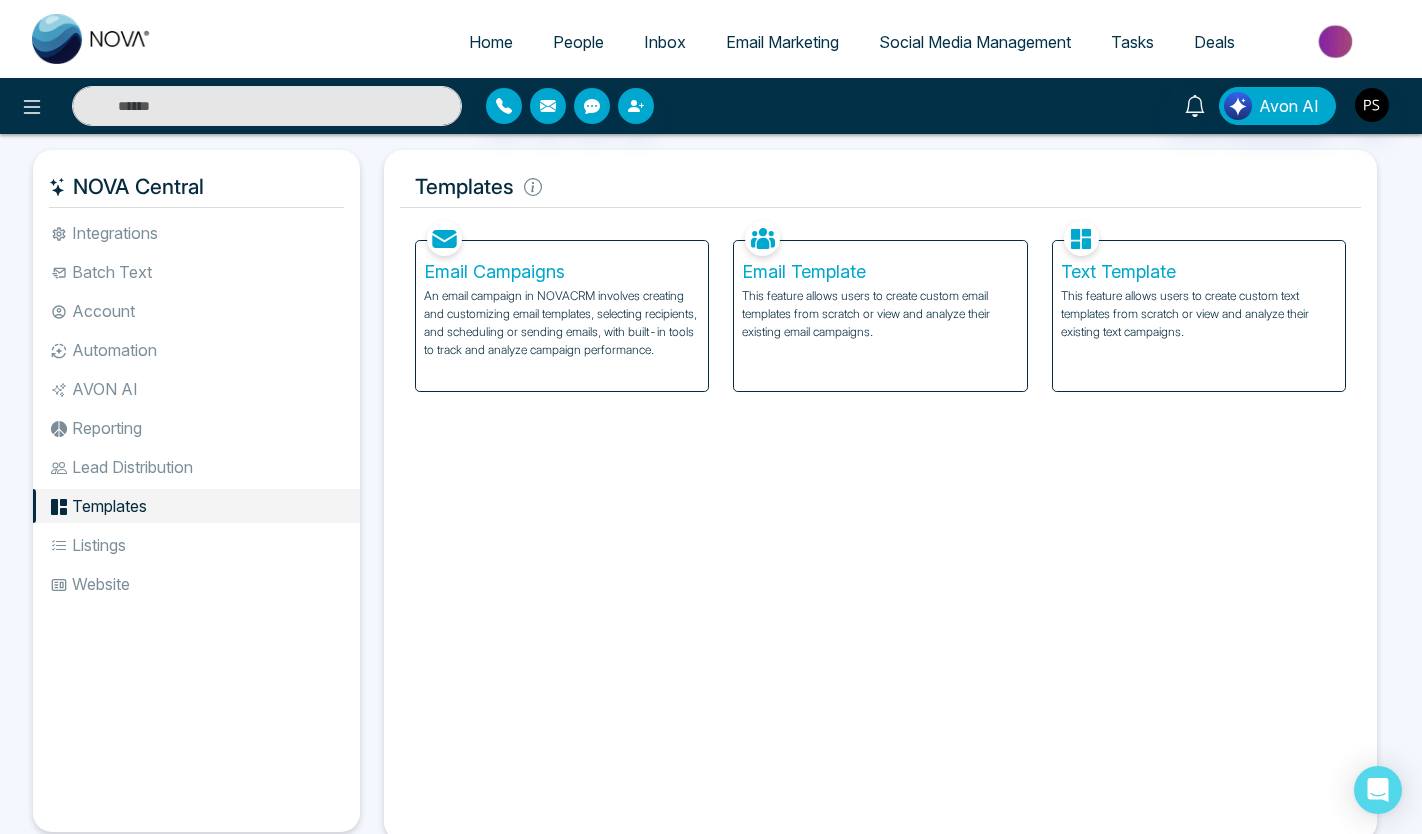 click on "Listings" at bounding box center (196, 545) 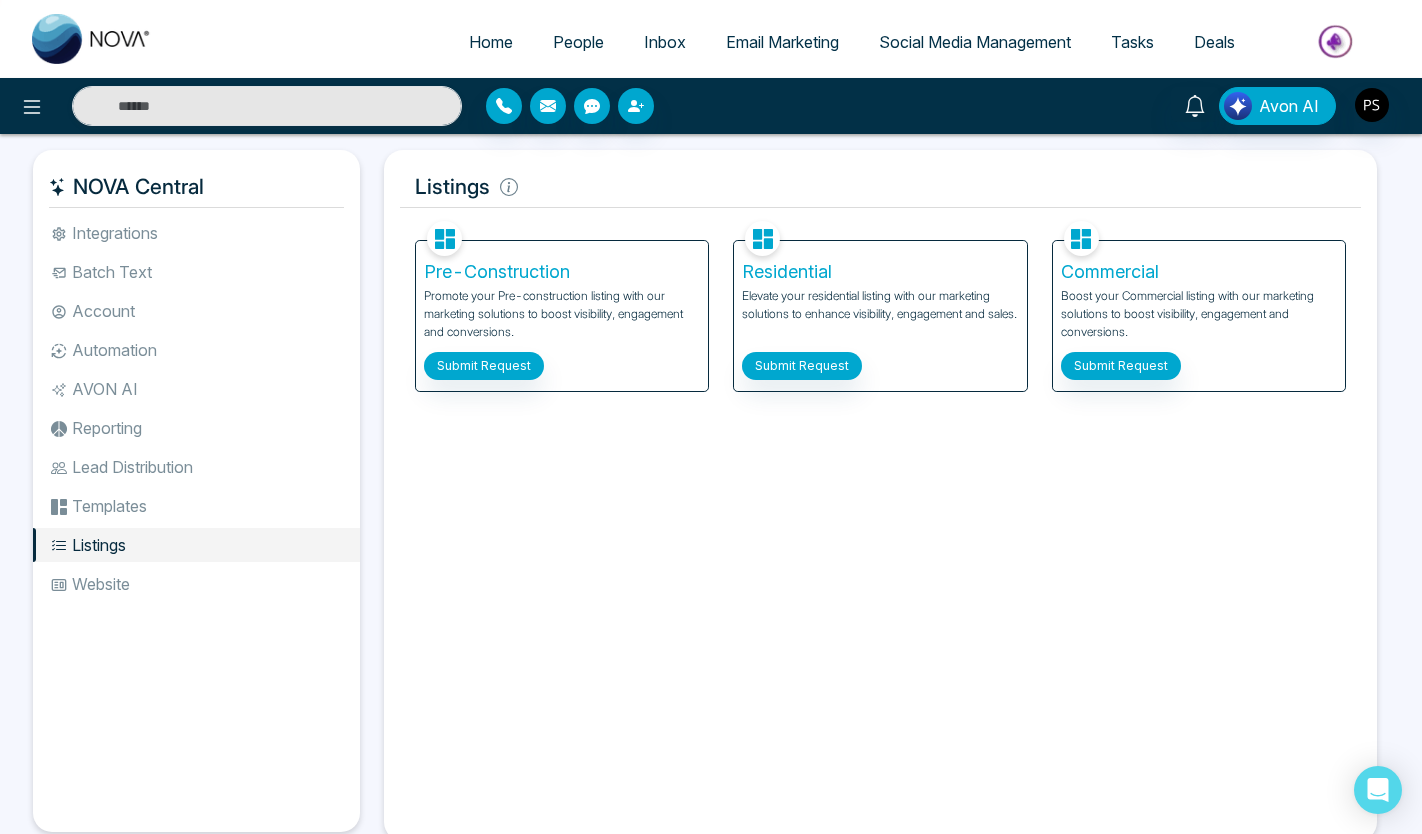 click on "Website" at bounding box center (196, 584) 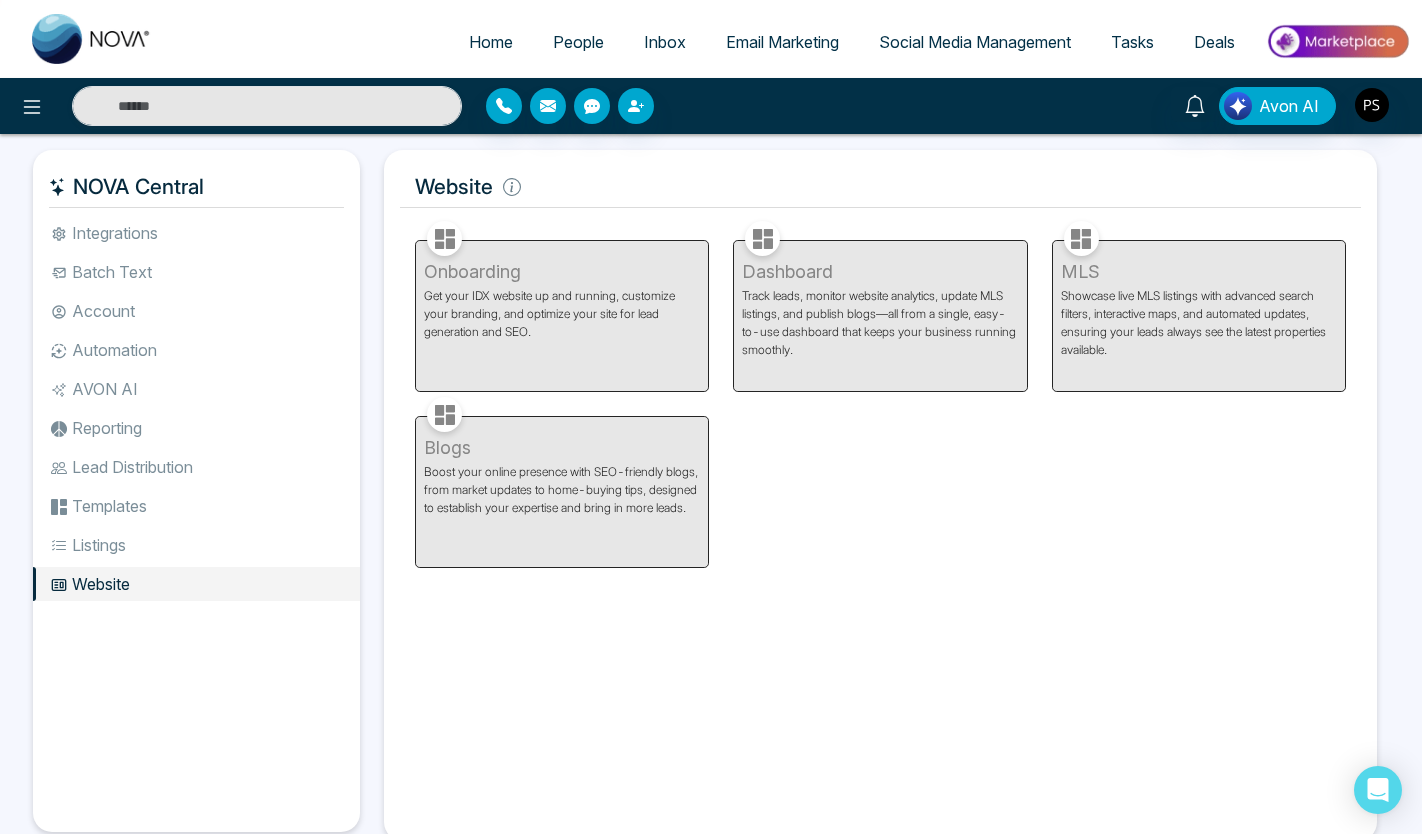 click on "Templates" at bounding box center [196, 506] 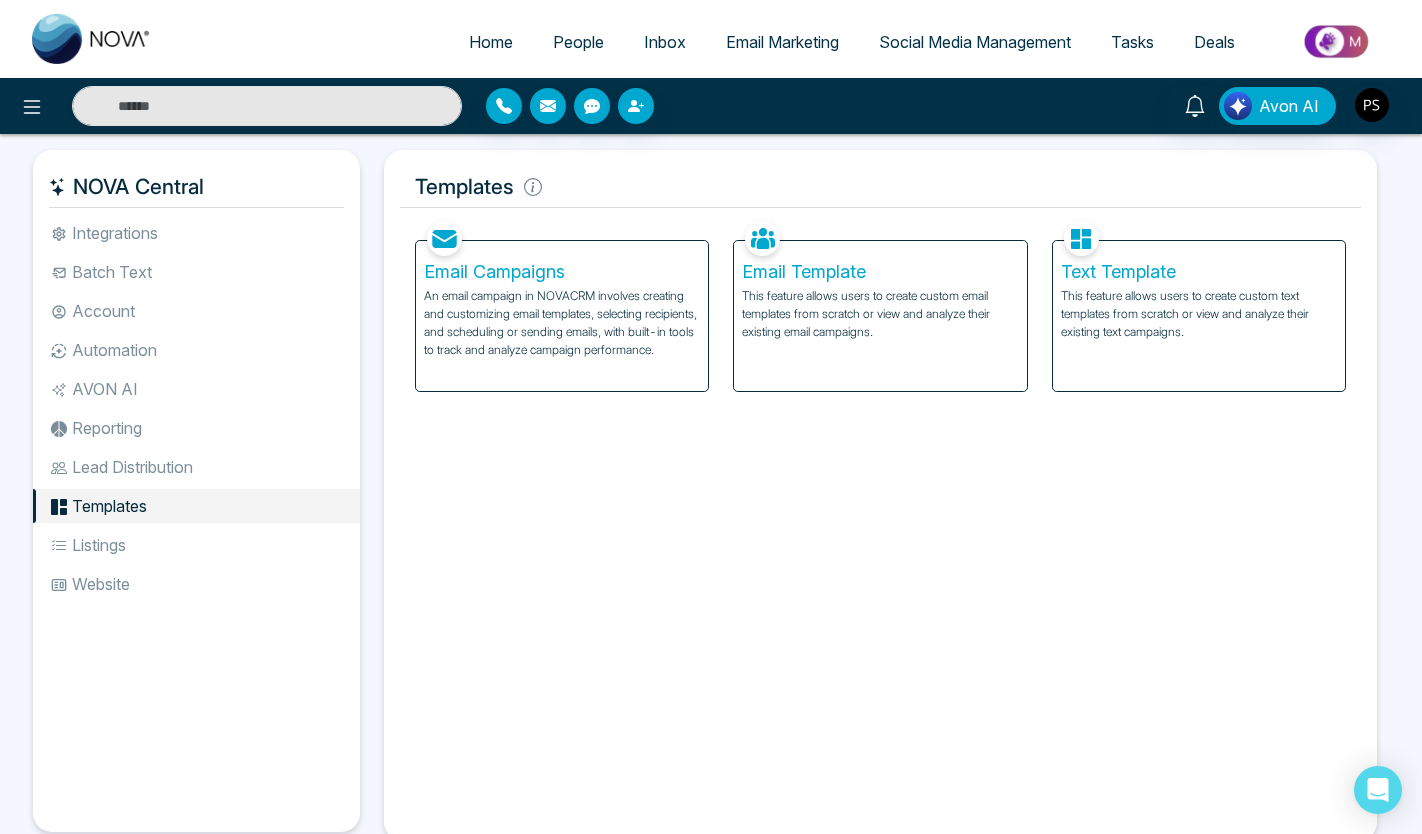 click on "Integrations" at bounding box center (196, 233) 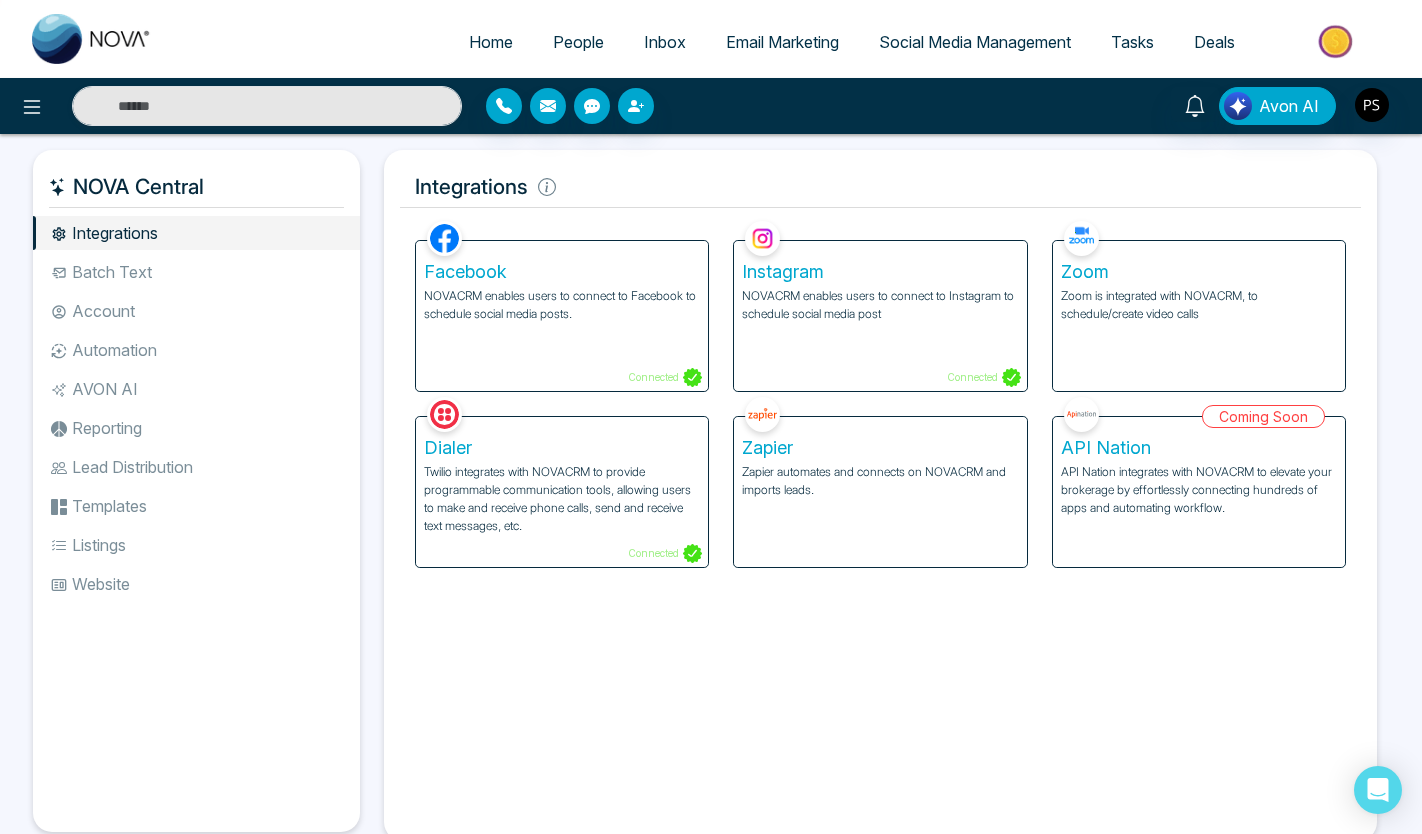 click on "Batch Text" at bounding box center [196, 272] 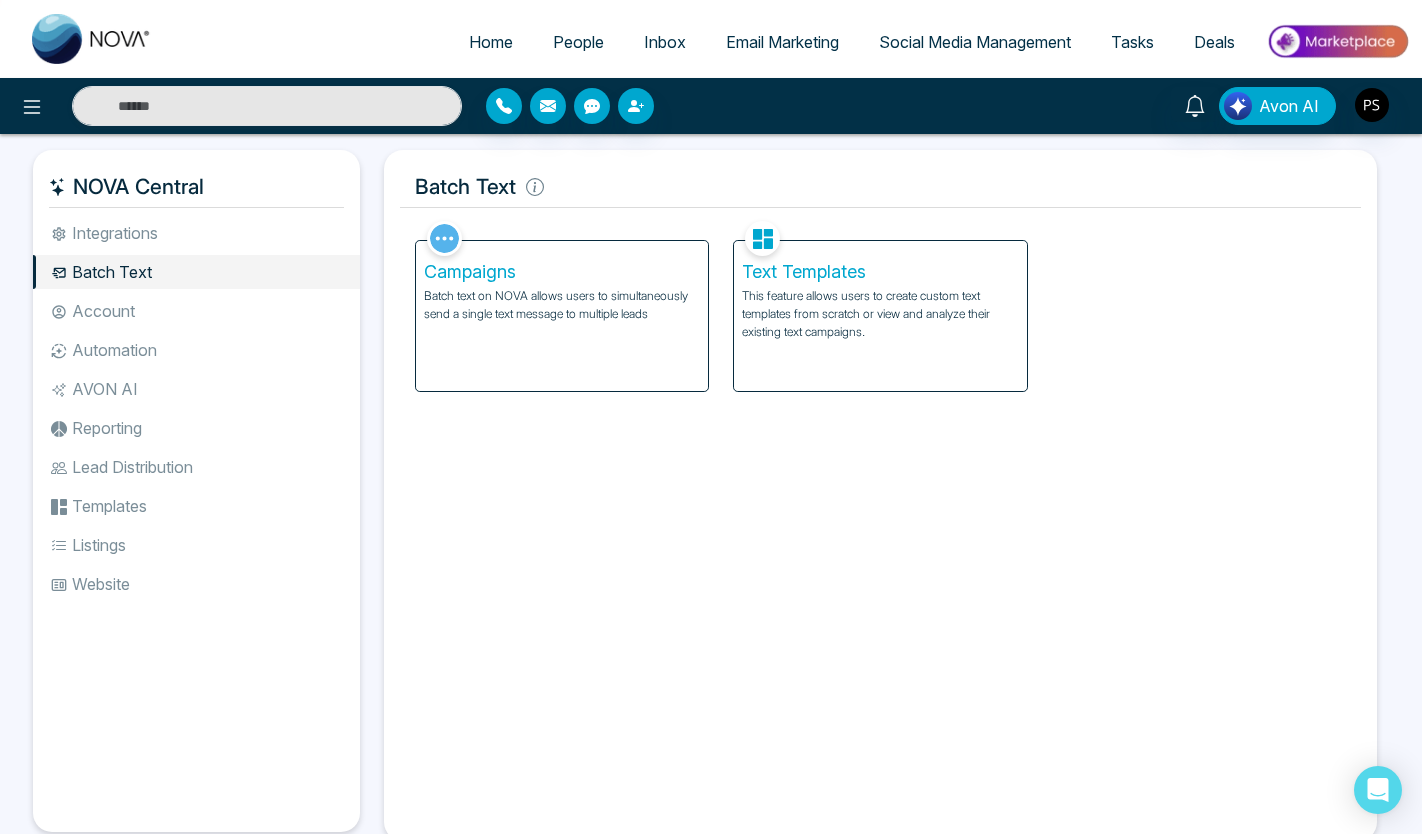 click on "Account" at bounding box center [196, 311] 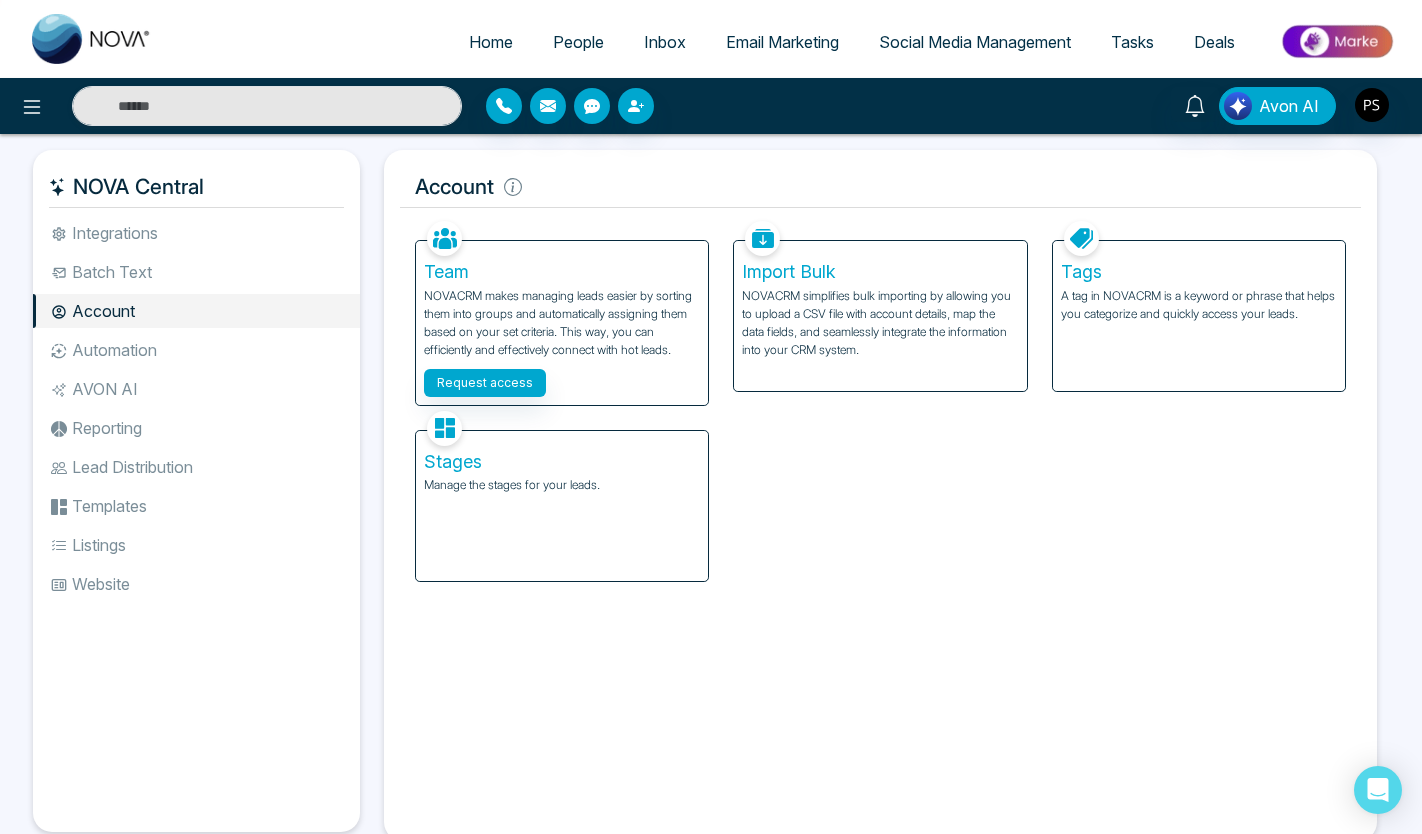 click on "Automation" at bounding box center (196, 350) 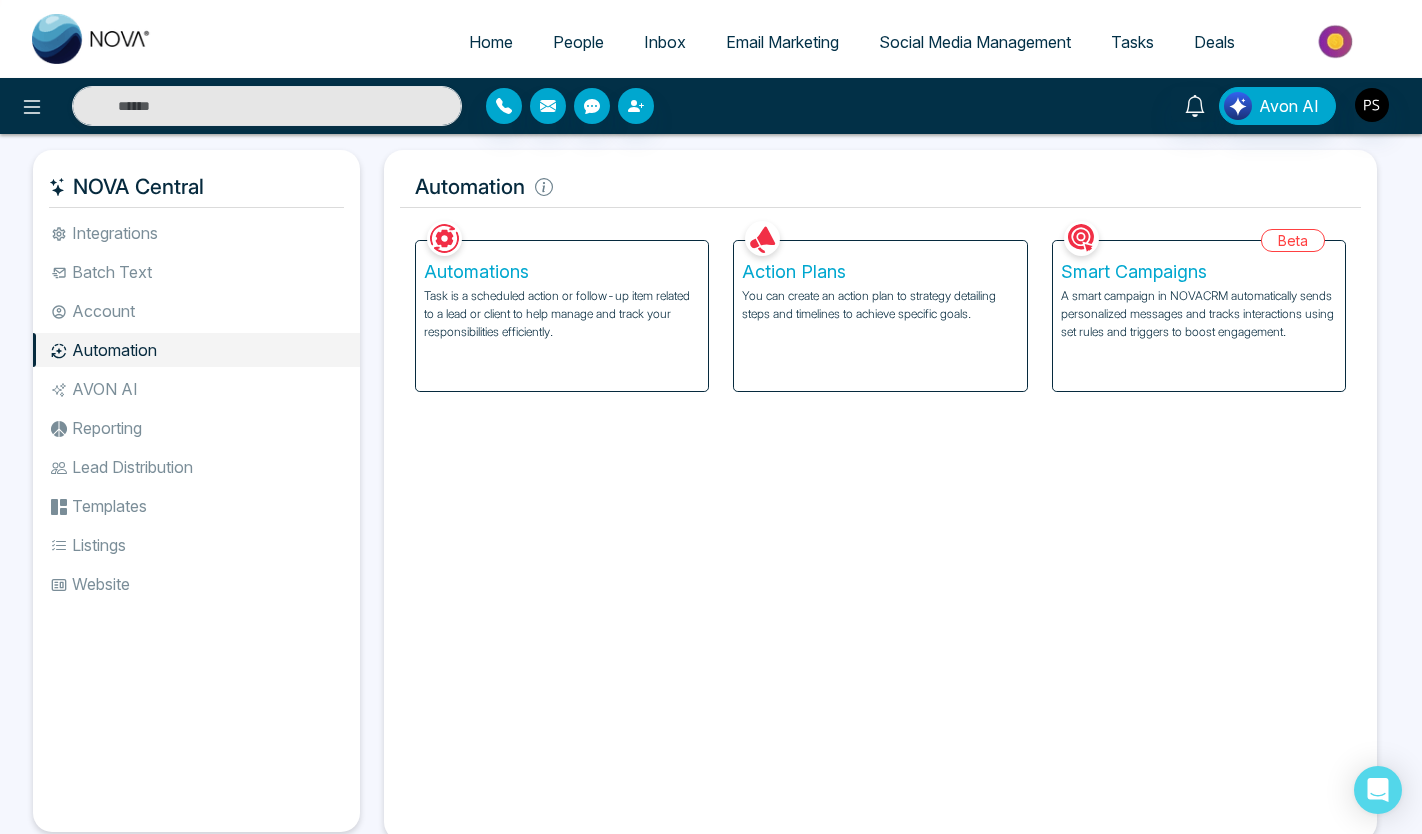 click on "AVON AI" at bounding box center [196, 389] 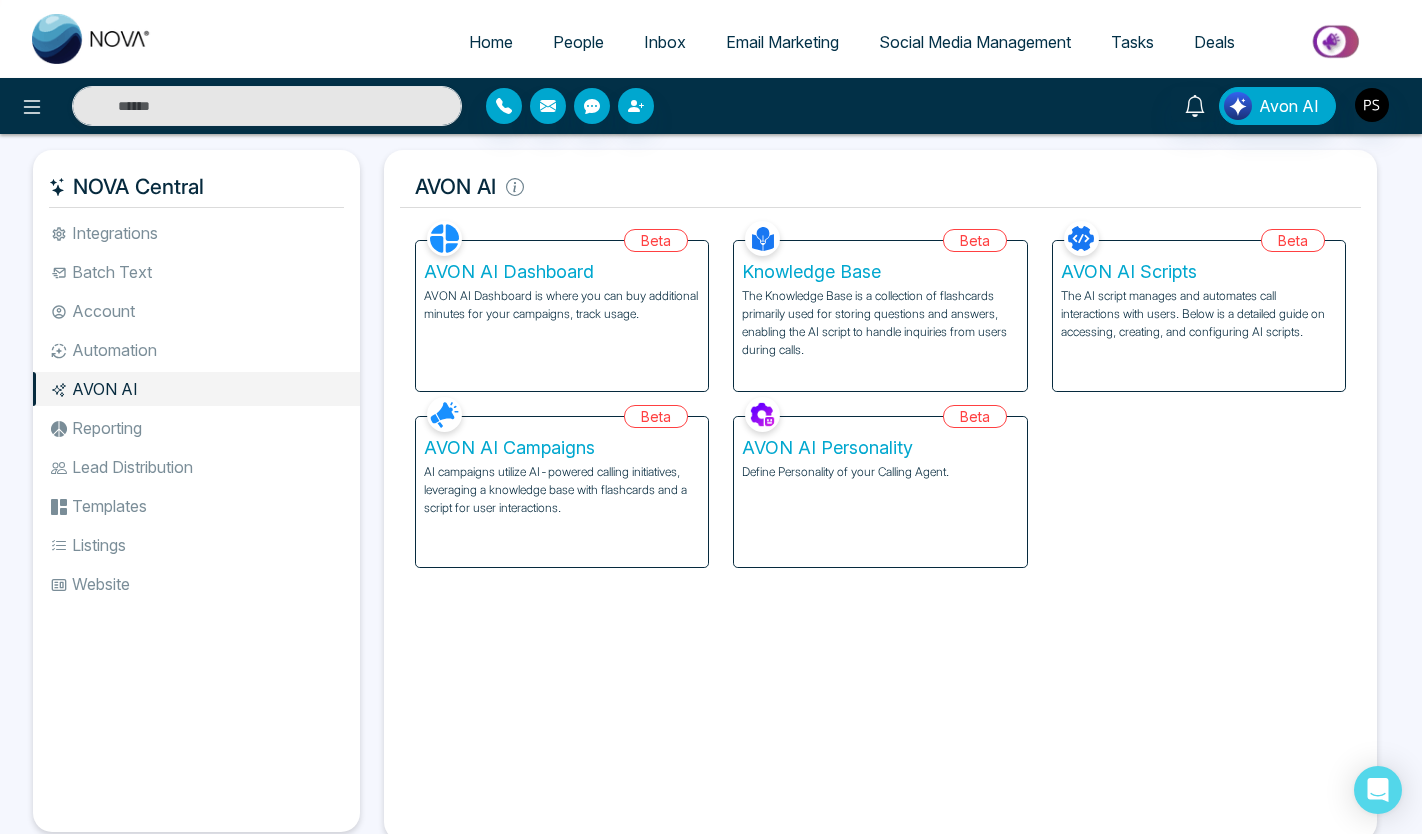 click on "Reporting" at bounding box center [196, 428] 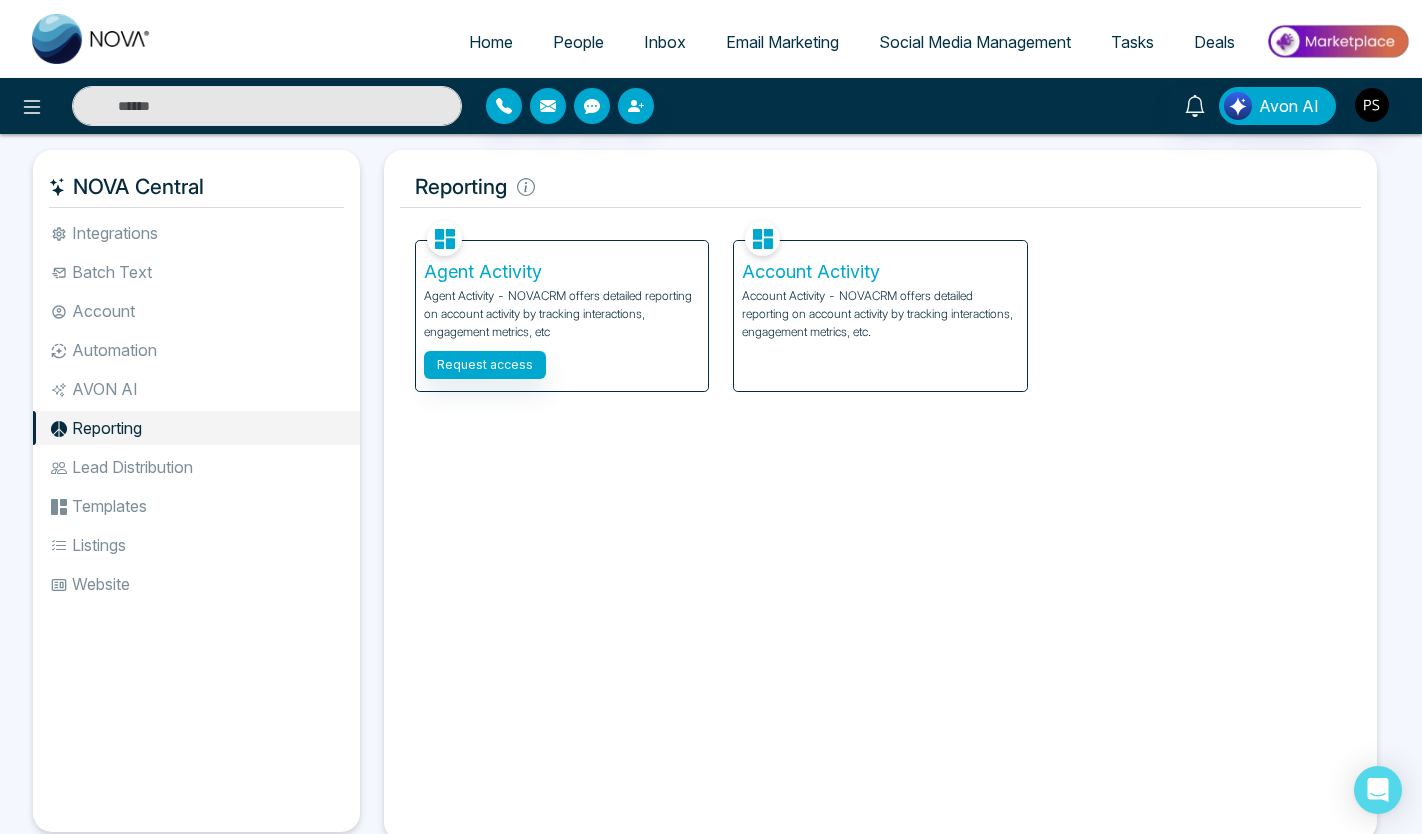 click on "Lead Distribution" at bounding box center (196, 467) 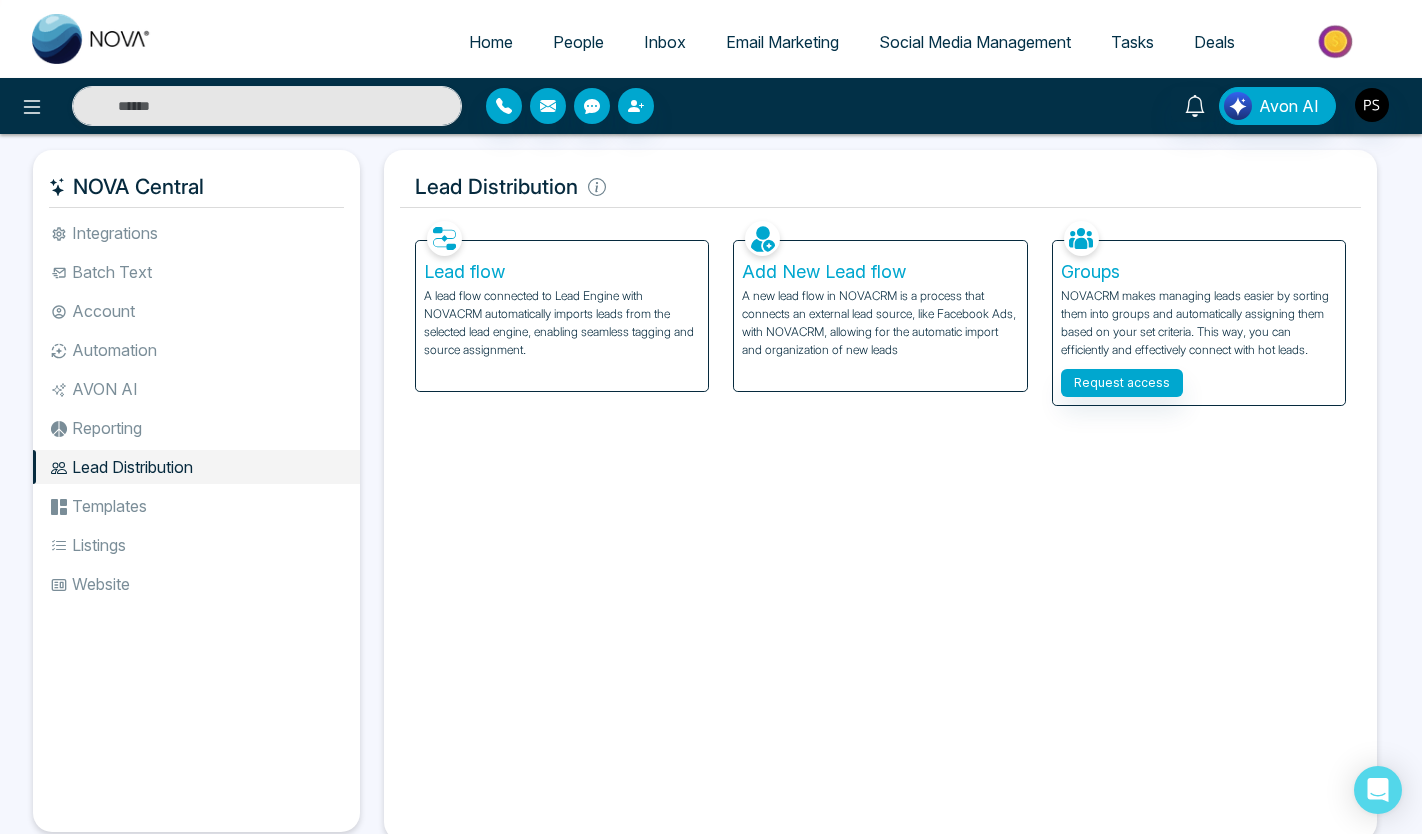 click on "Website" at bounding box center (196, 584) 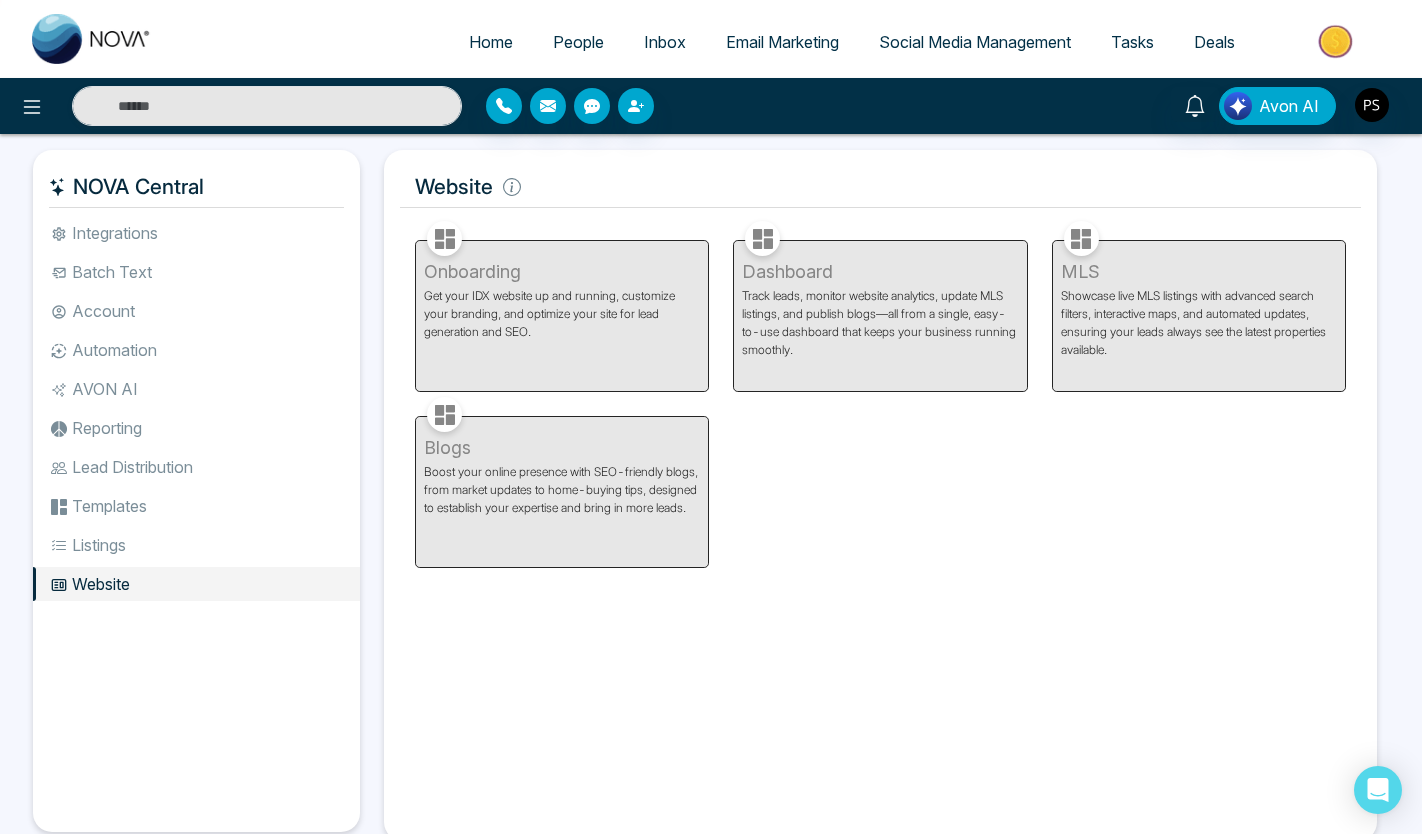 click on "MLS Showcase live MLS listings with advanced search filters, interactive maps, and automated updates, ensuring your leads always see the latest properties available." at bounding box center [1199, 304] 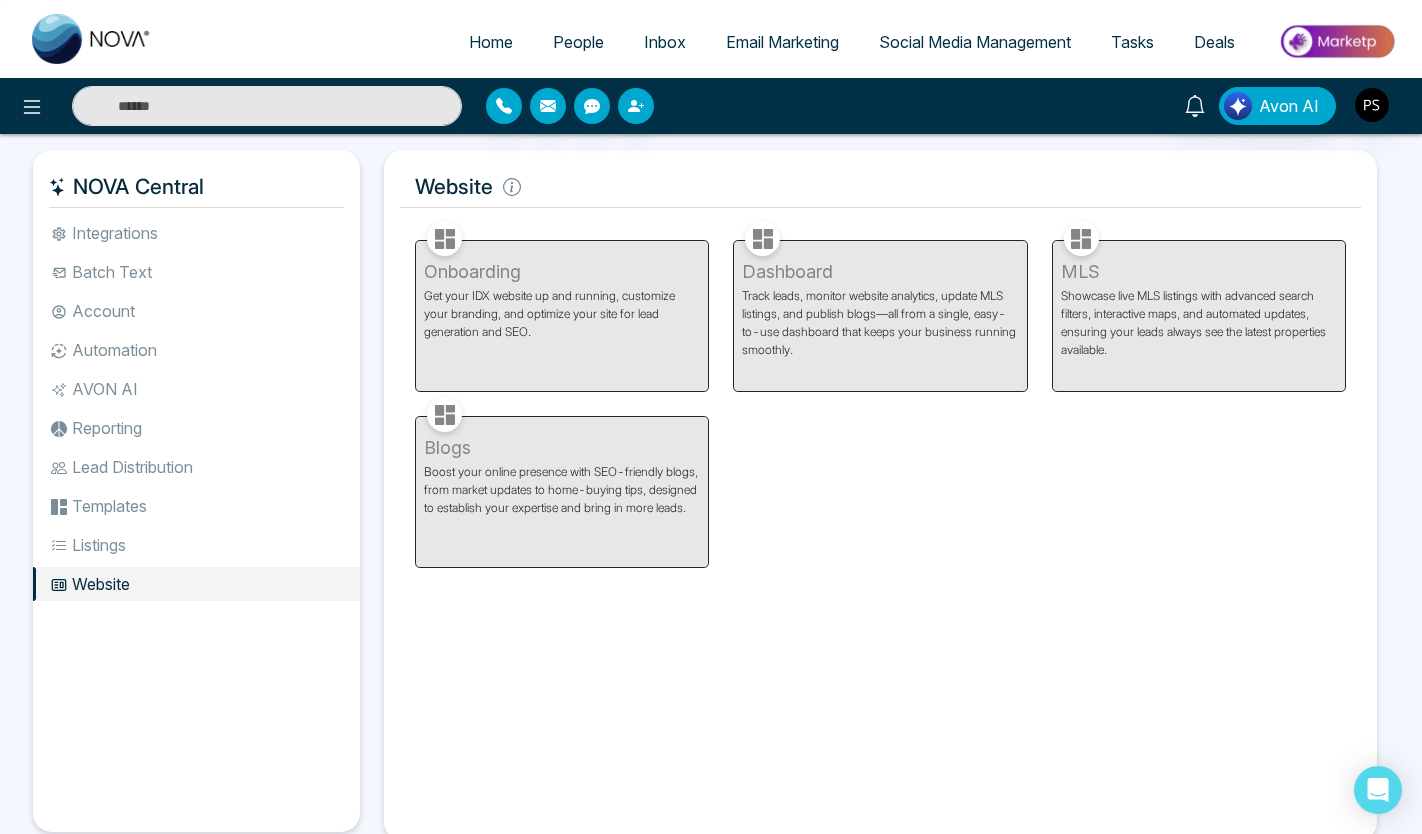 click on "Listings" at bounding box center [196, 545] 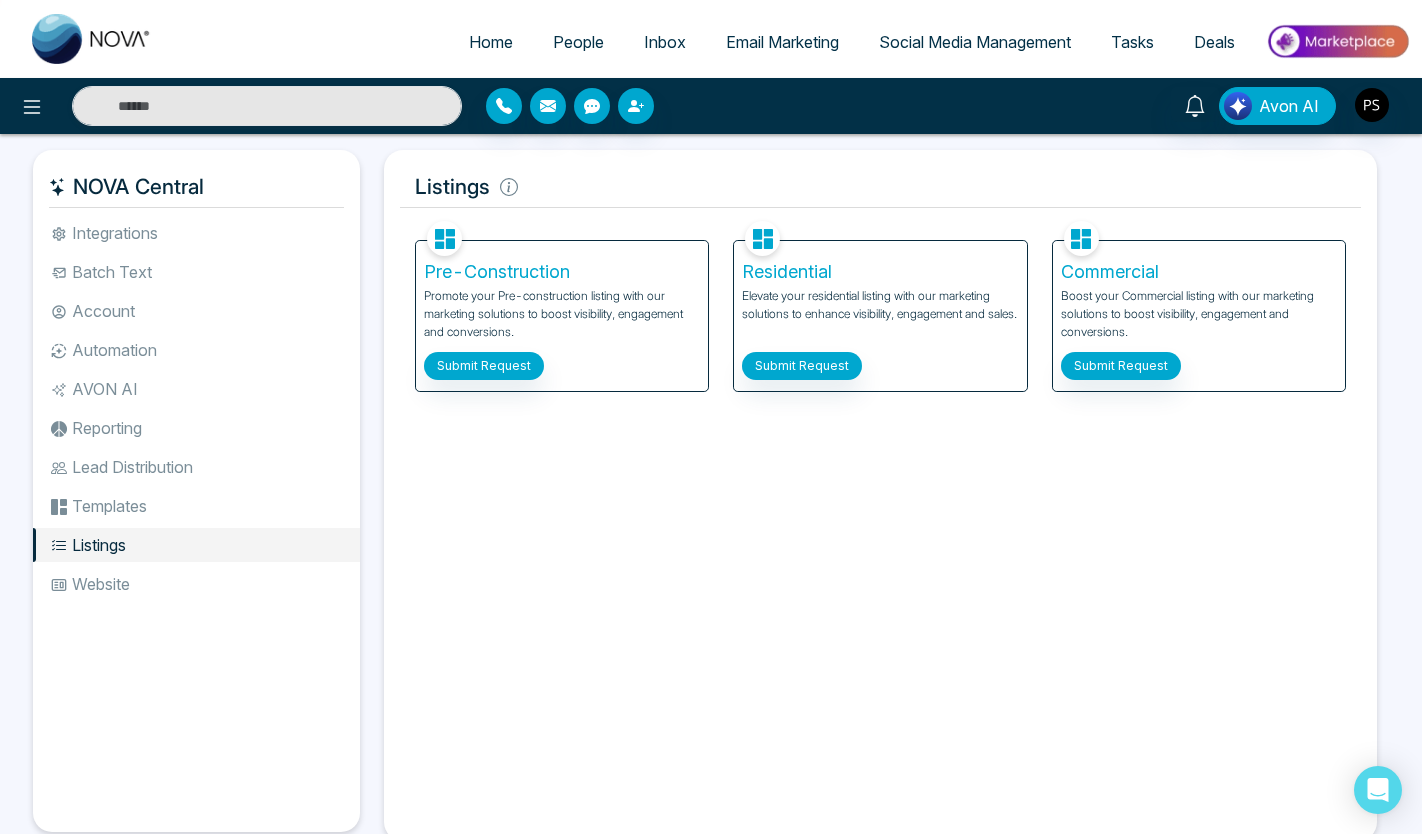 click on "Templates" at bounding box center (196, 506) 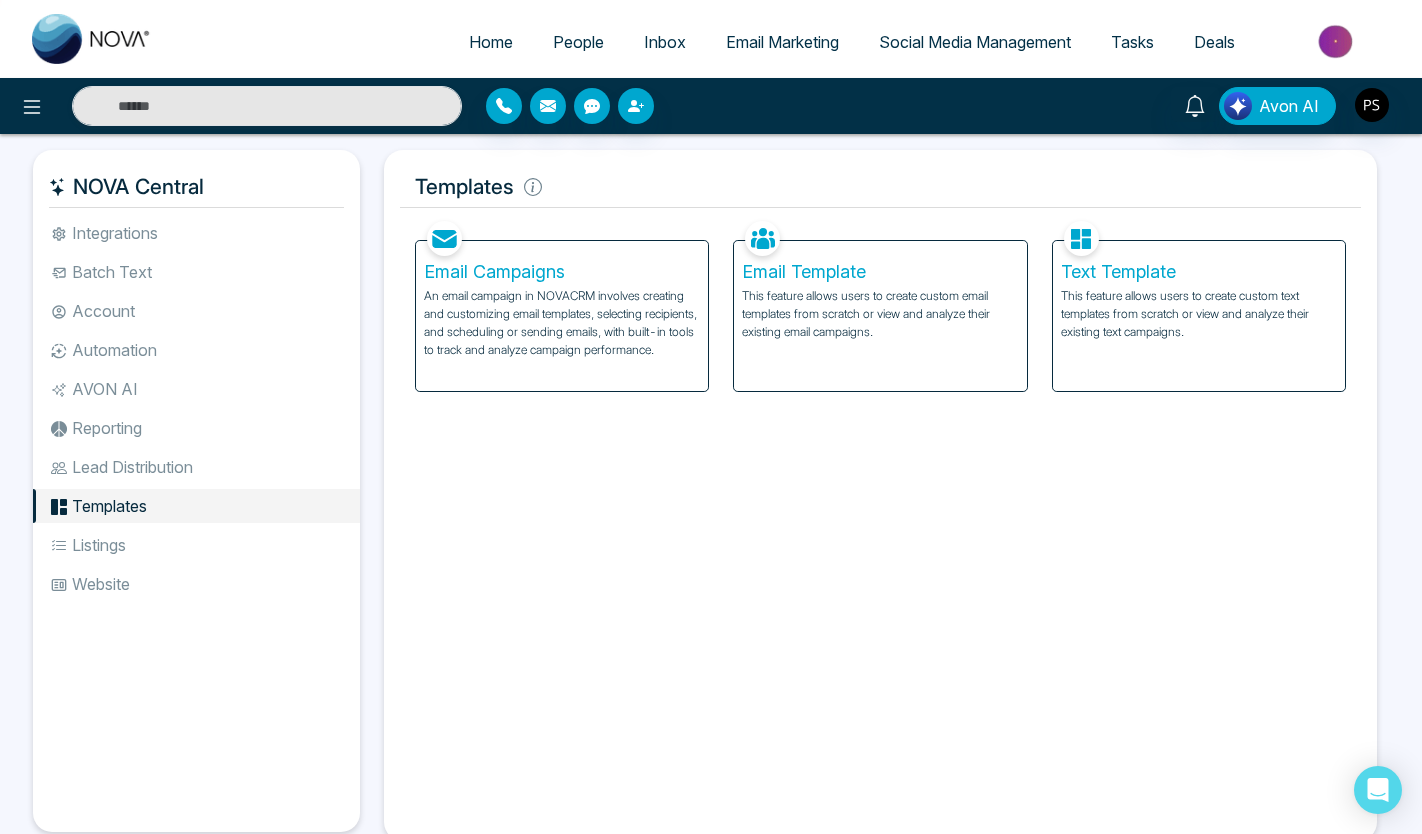click on "Lead Distribution" at bounding box center (196, 467) 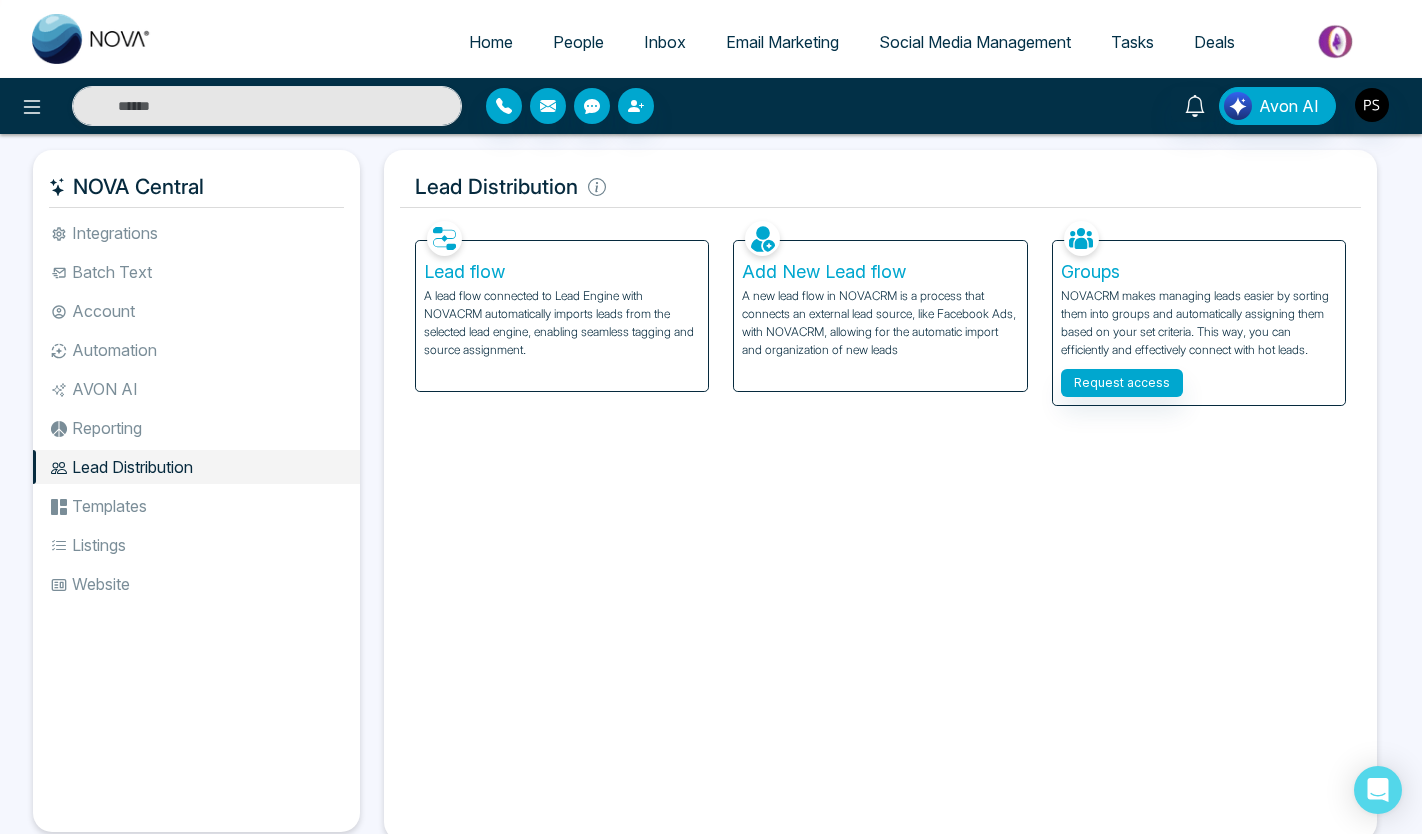 click on "Reporting" at bounding box center (196, 428) 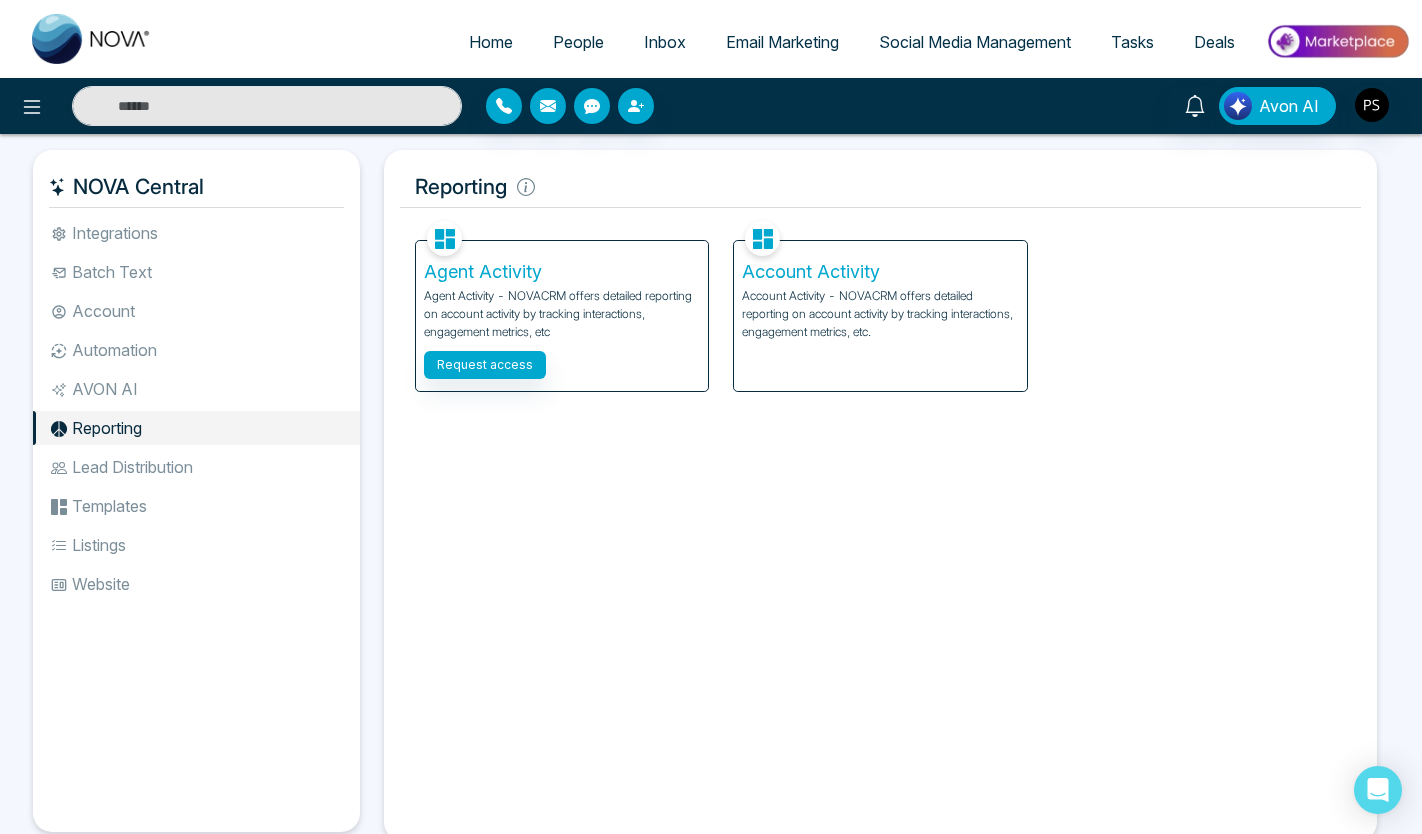 click on "AVON AI" at bounding box center [196, 389] 